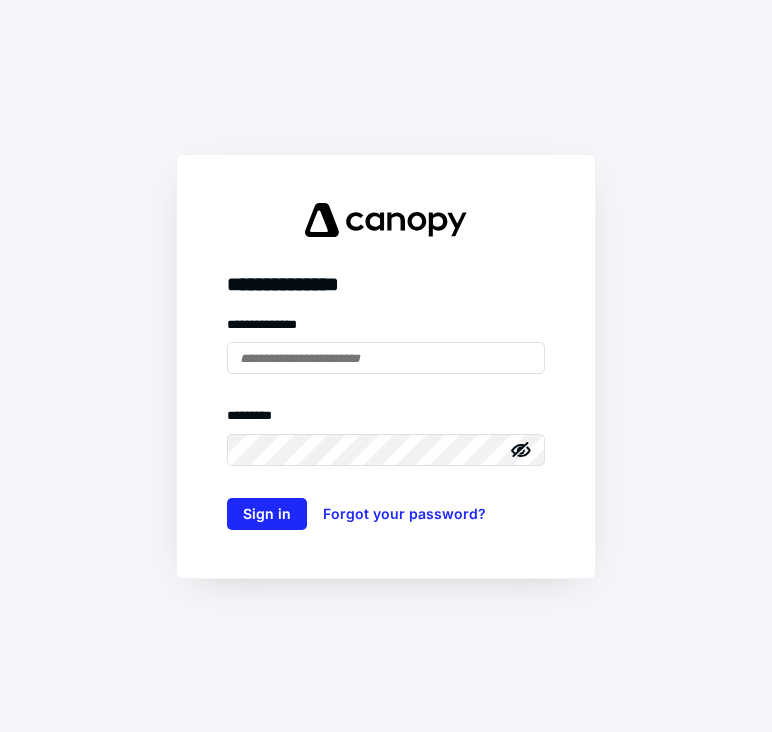 scroll, scrollTop: 0, scrollLeft: 0, axis: both 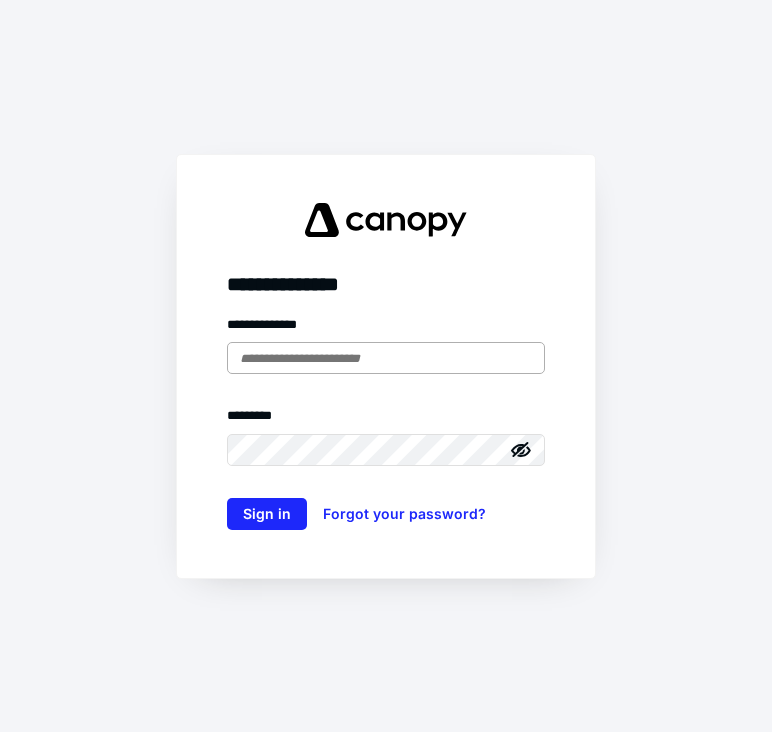 click at bounding box center (386, 358) 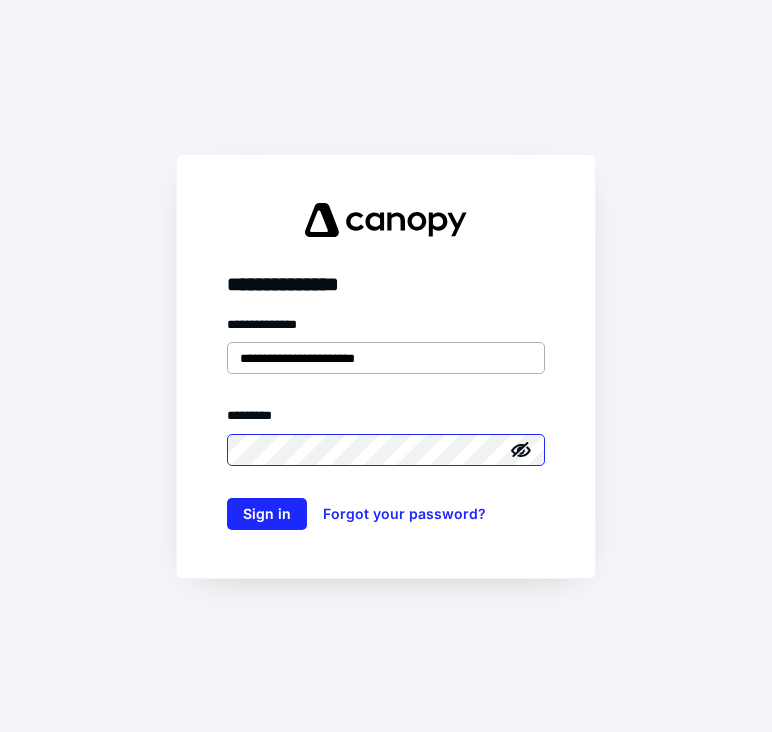 click on "Sign in" at bounding box center [267, 514] 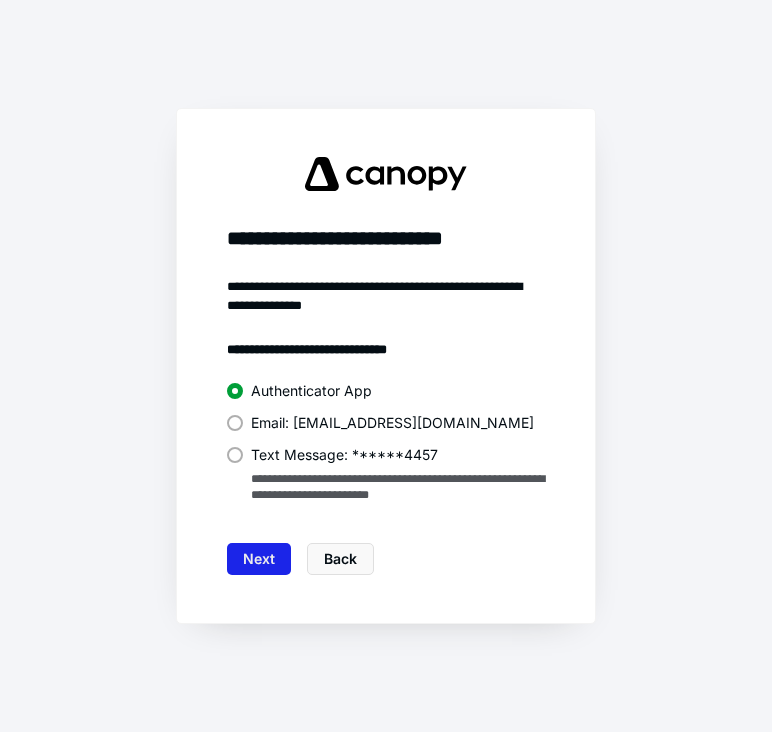 click on "Next" at bounding box center (259, 559) 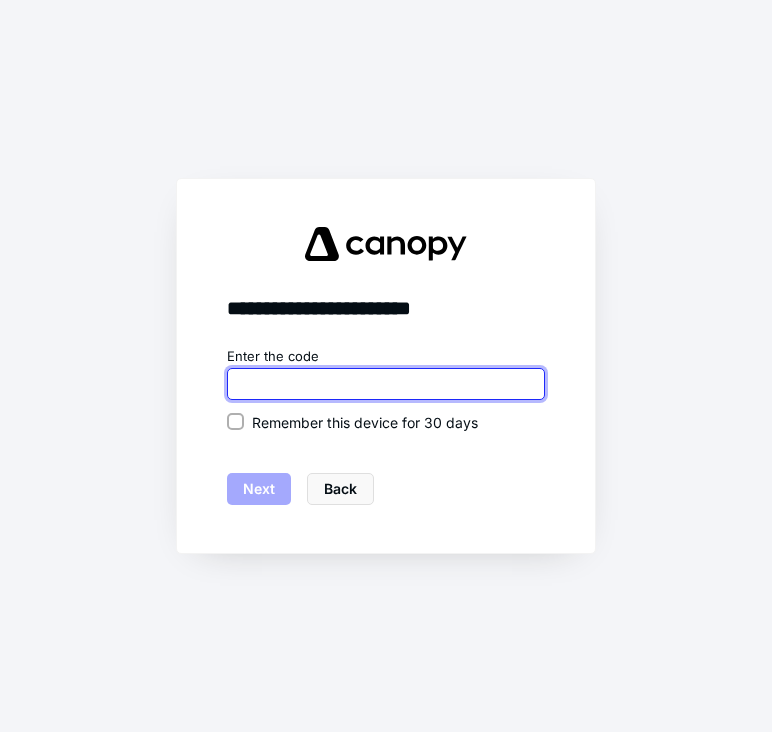 click at bounding box center [386, 384] 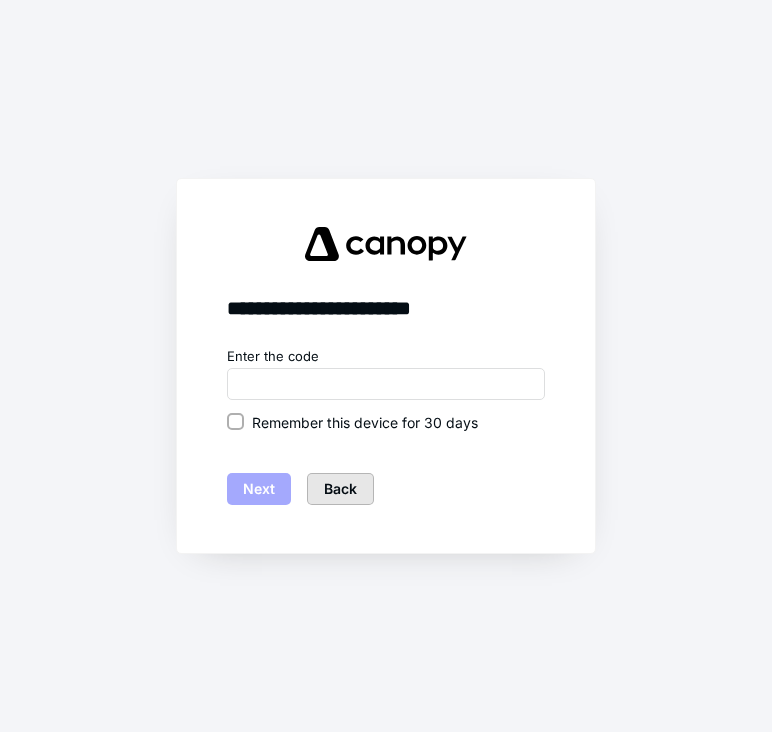 click on "Back" at bounding box center (340, 489) 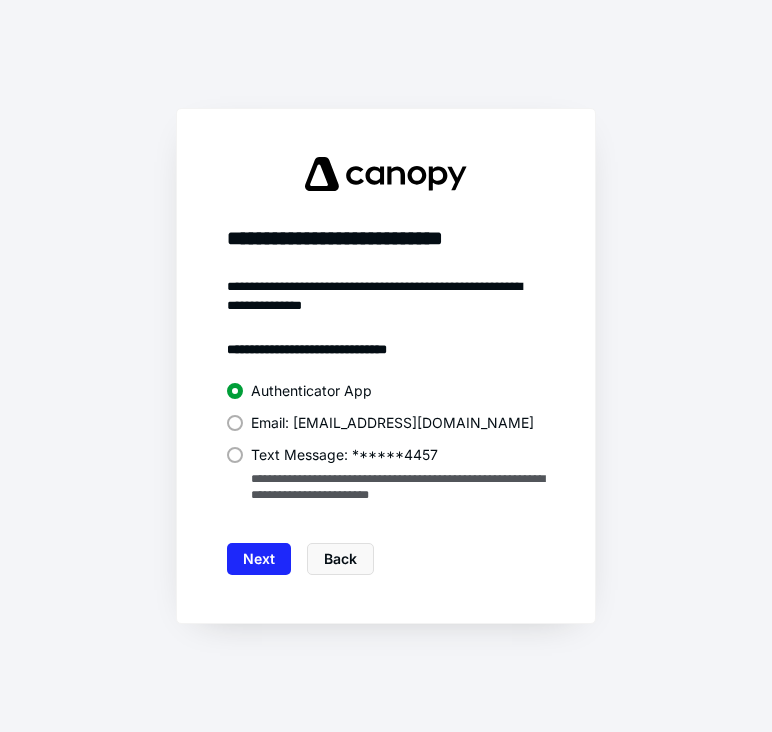 click at bounding box center [235, 391] 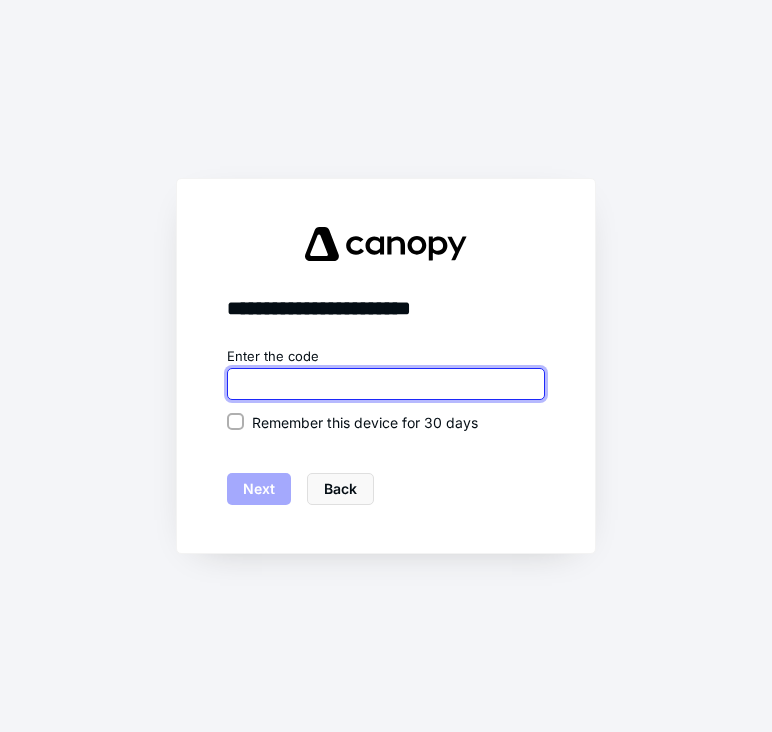click at bounding box center (386, 384) 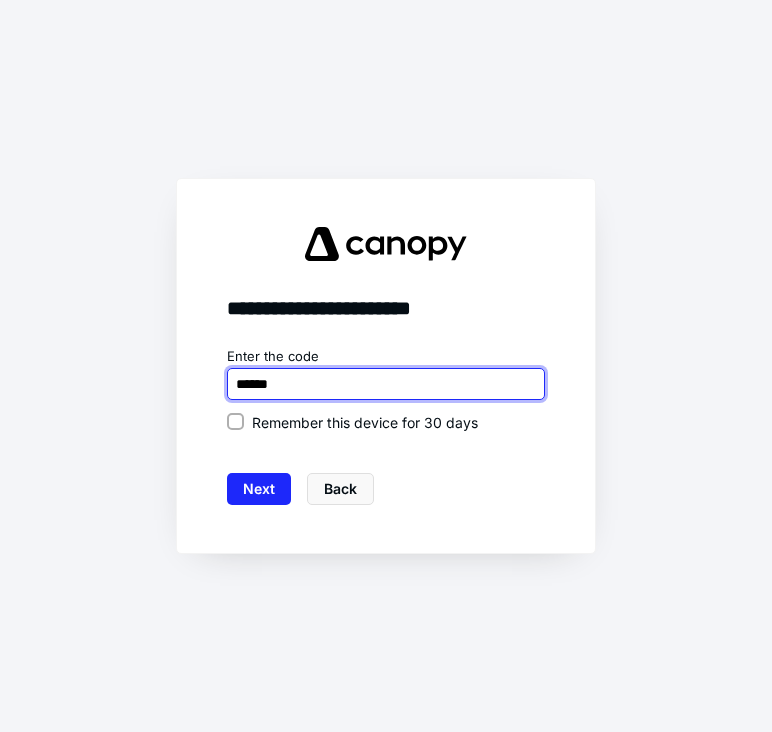 type on "******" 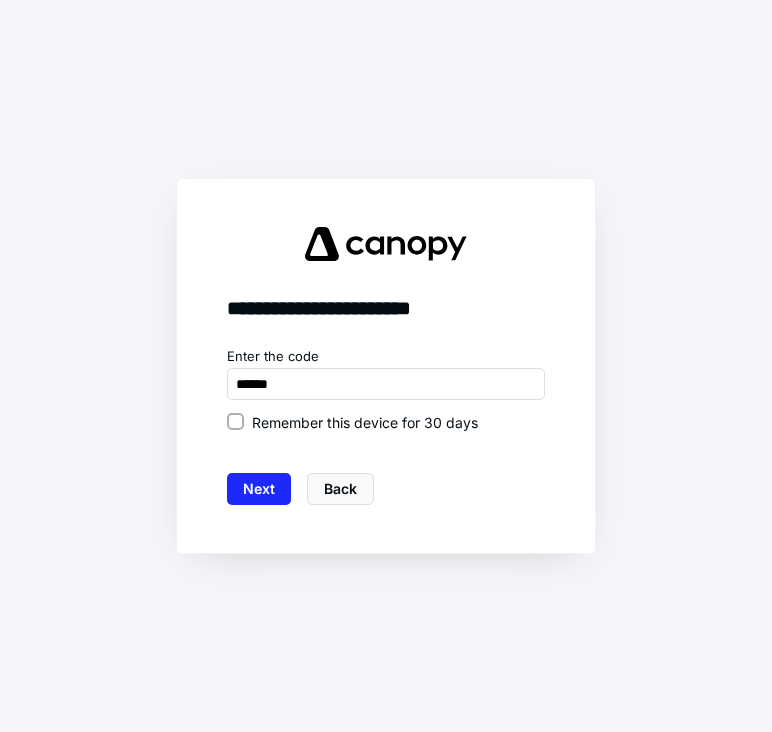 click 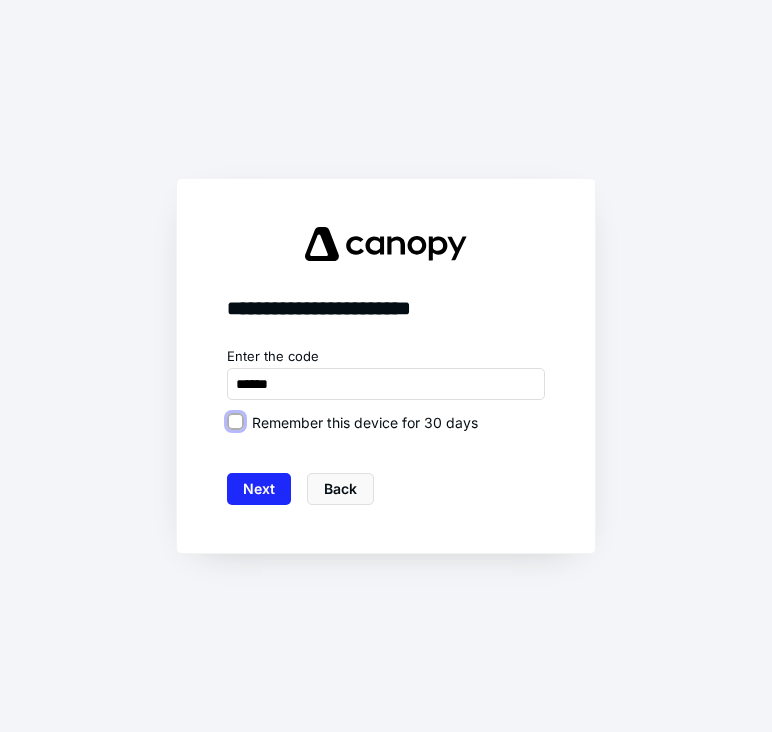click on "Remember this device for 30 days" at bounding box center (235, 422) 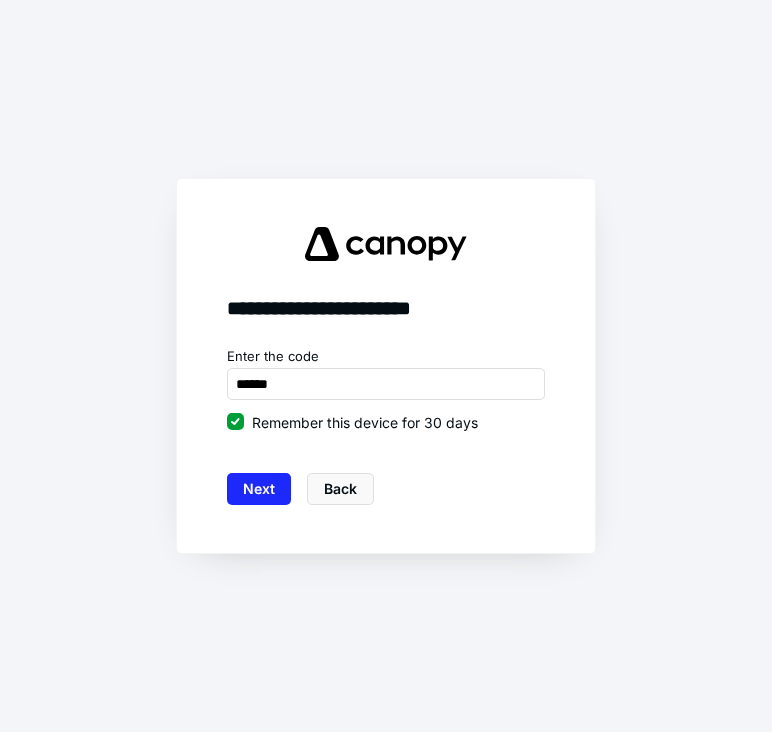 click on "**********" at bounding box center (386, 366) 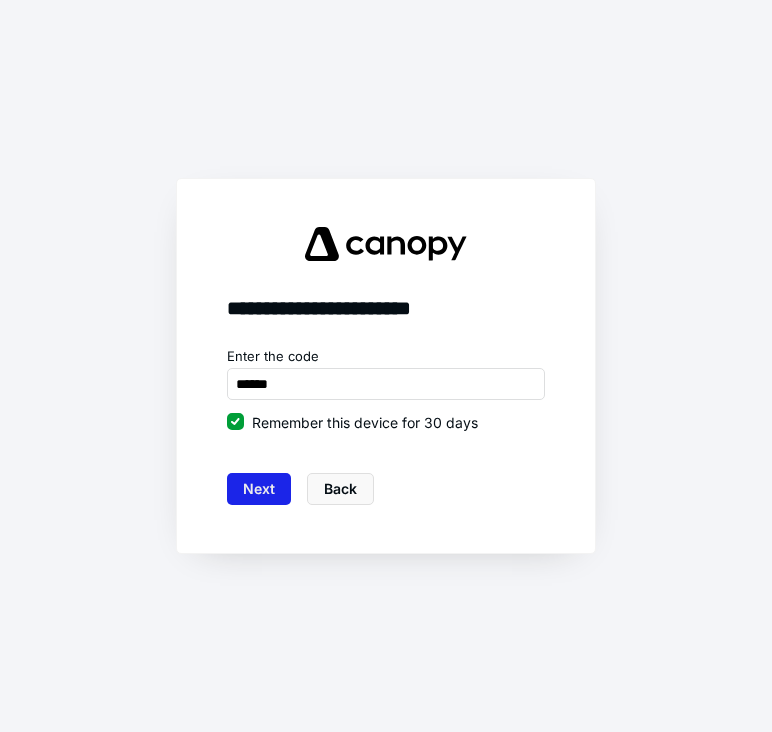 click on "Next" at bounding box center [259, 489] 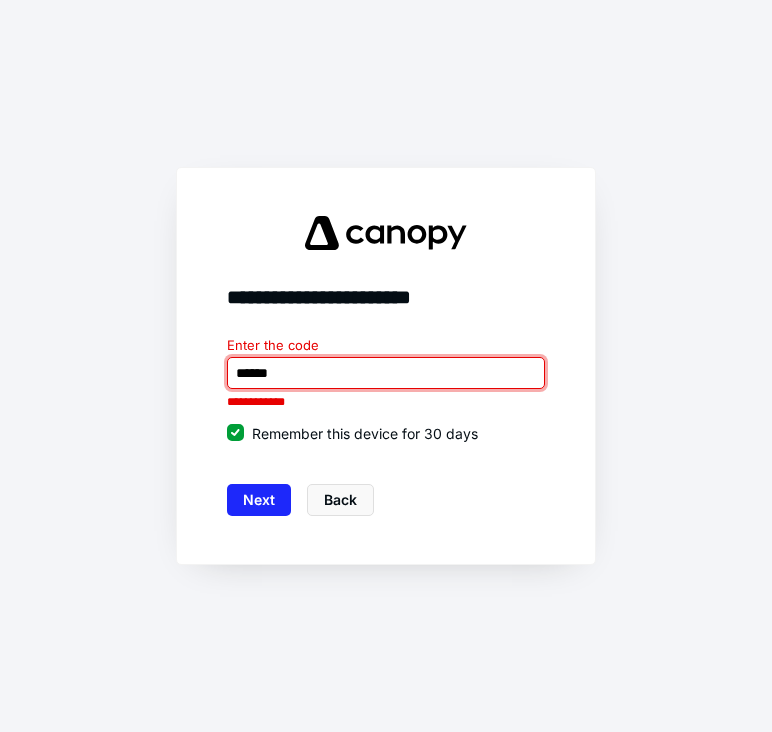 drag, startPoint x: 328, startPoint y: 371, endPoint x: 203, endPoint y: 373, distance: 125.016 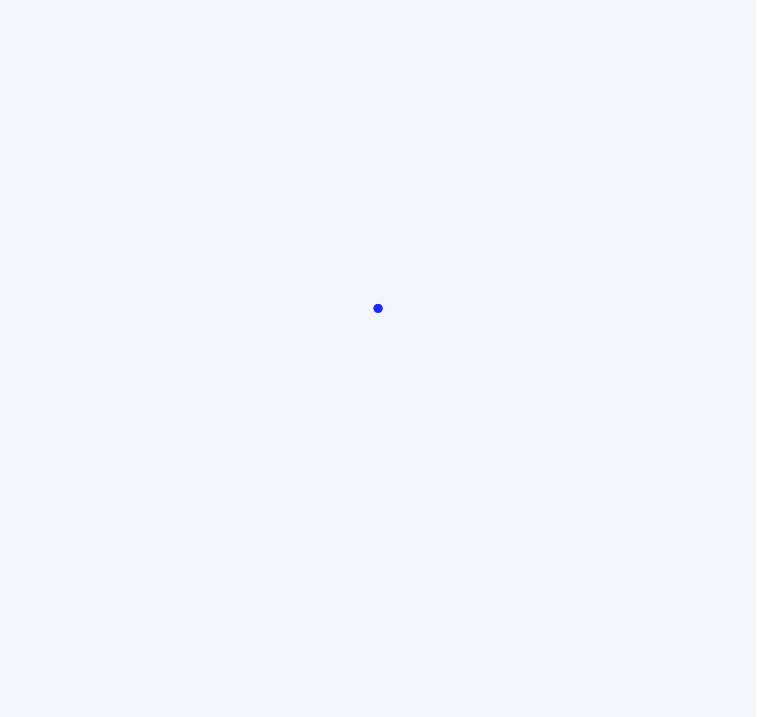 scroll, scrollTop: 0, scrollLeft: 0, axis: both 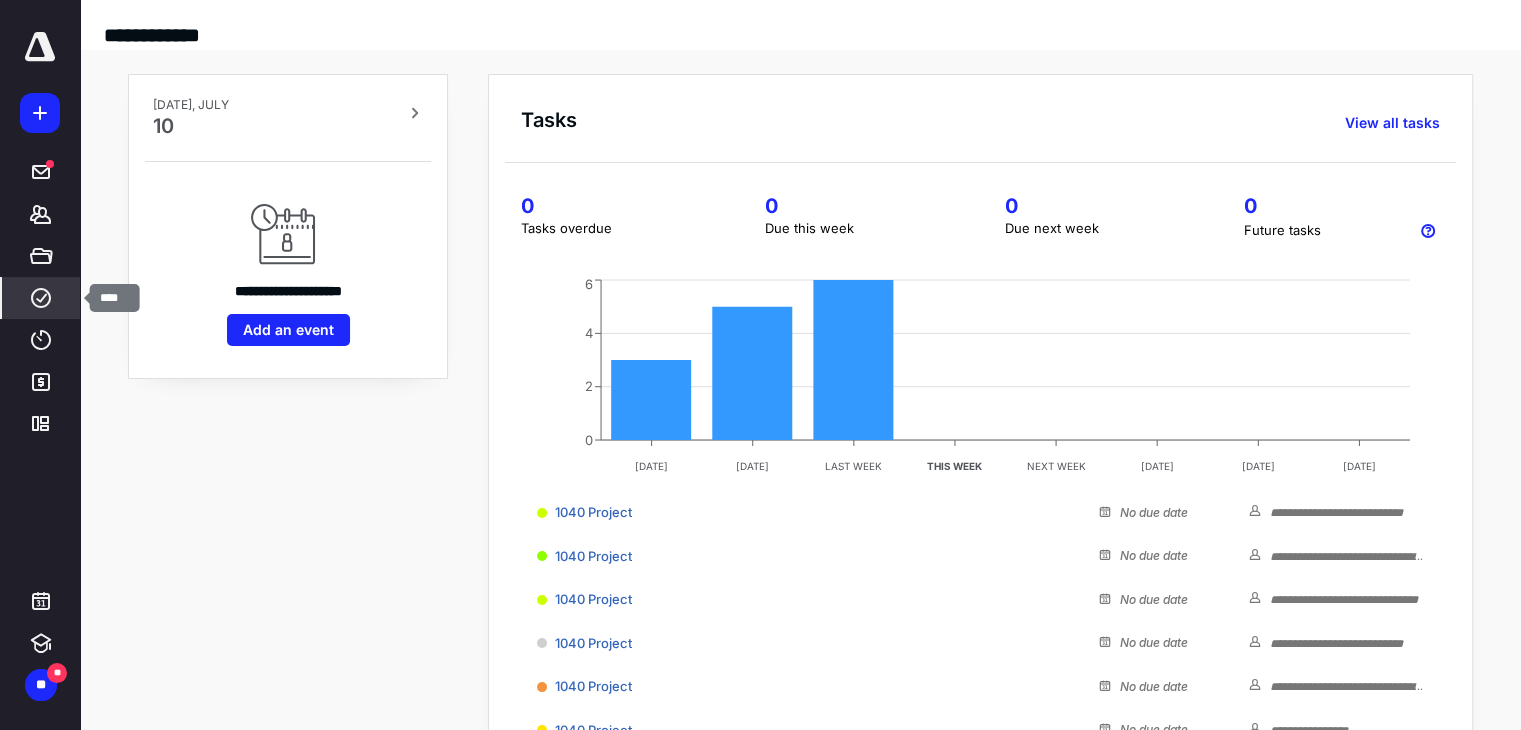 click 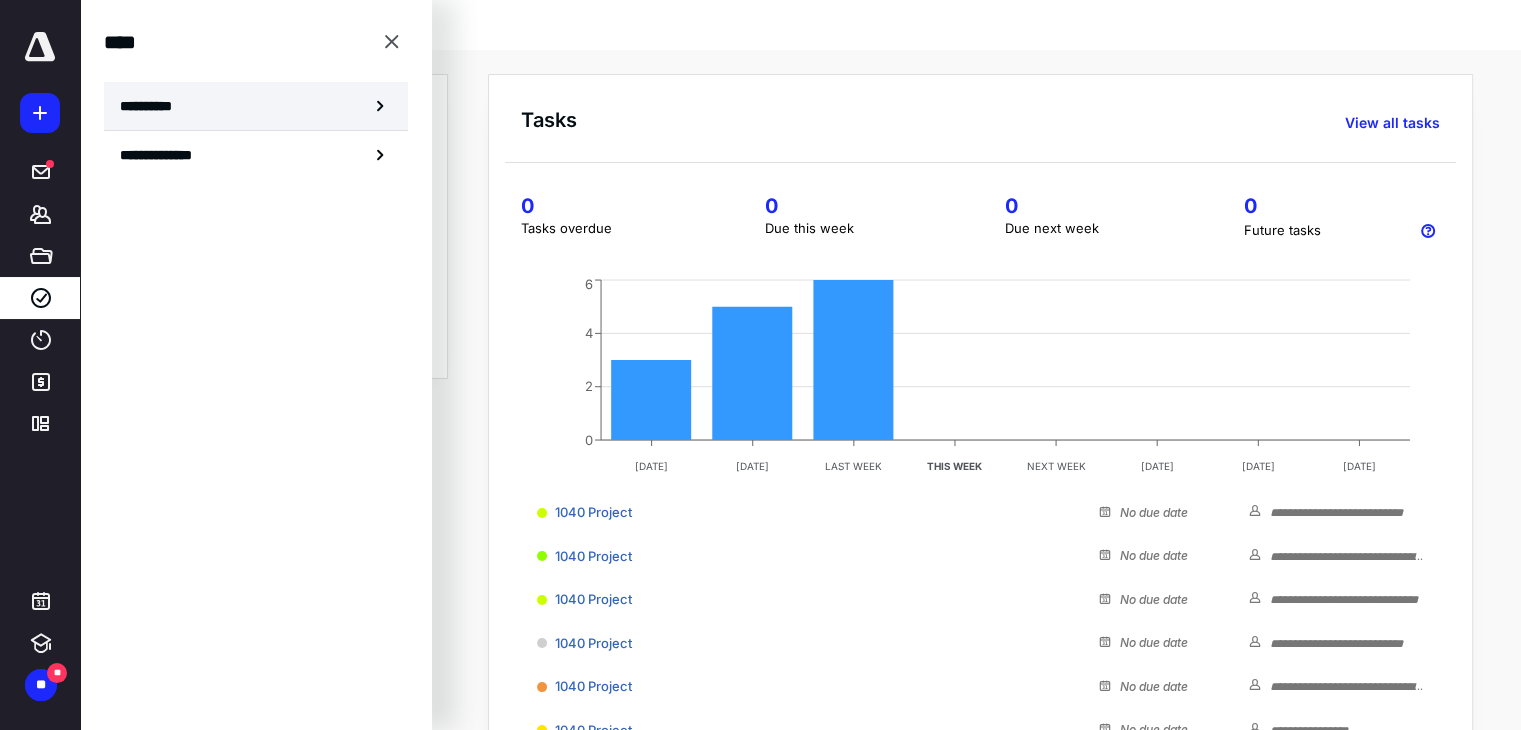 click on "**********" at bounding box center (153, 106) 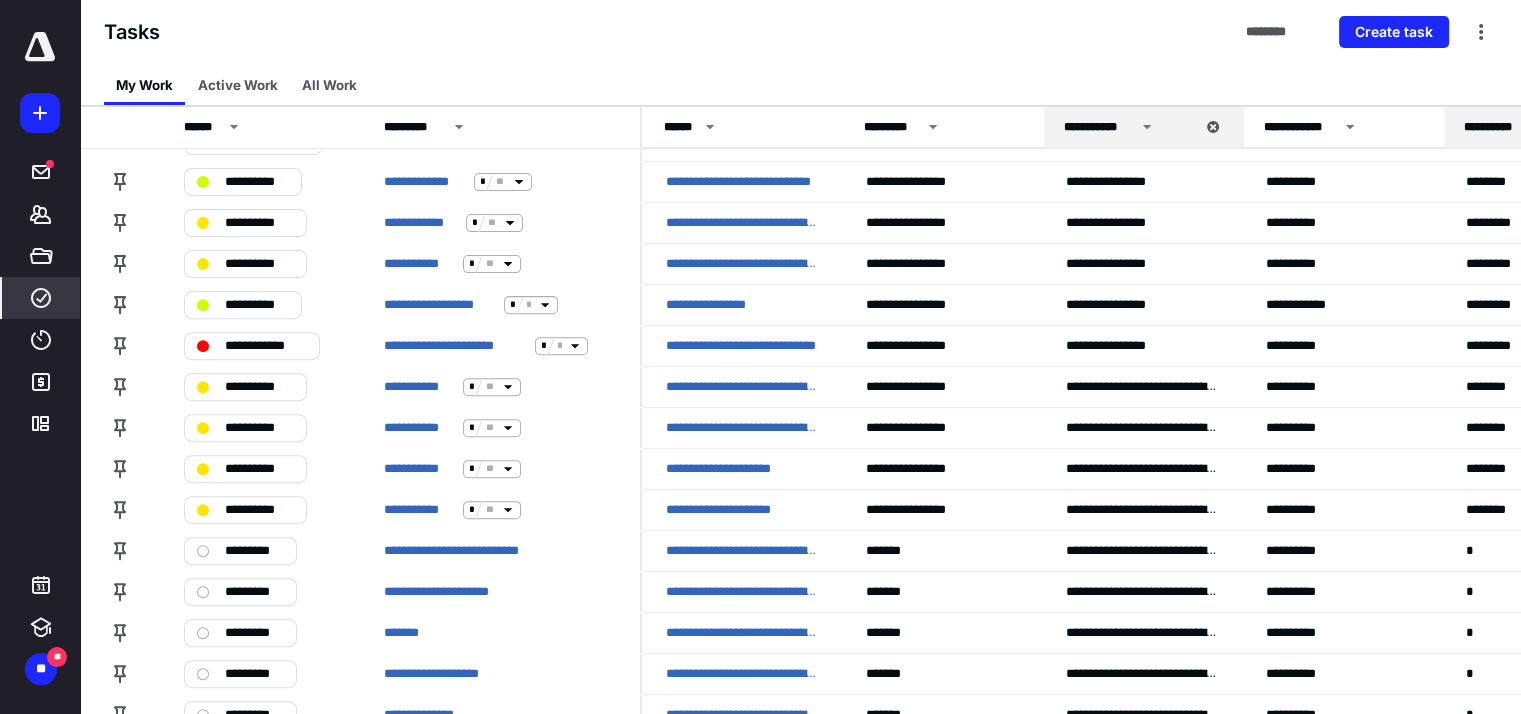 scroll, scrollTop: 700, scrollLeft: 0, axis: vertical 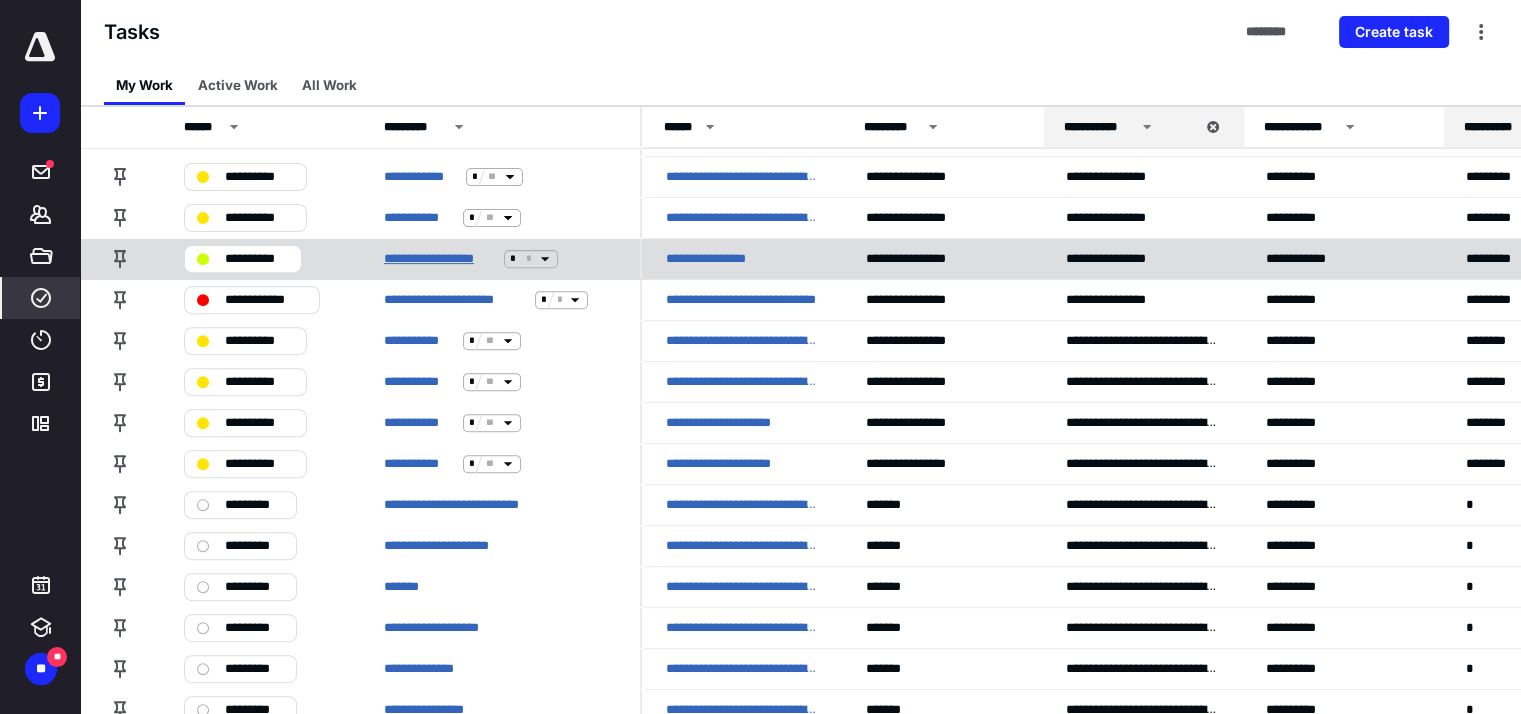 click on "**********" at bounding box center [440, 259] 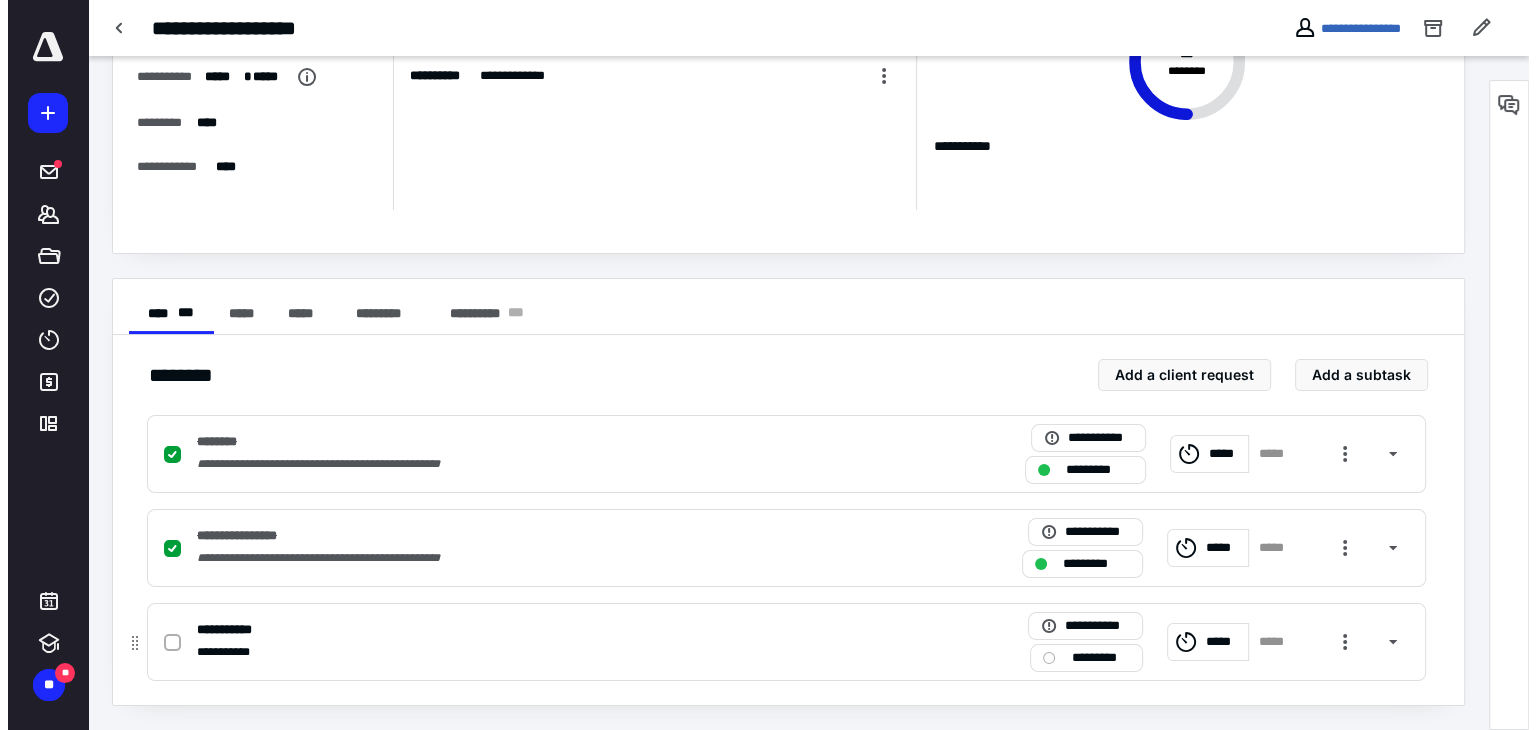 scroll, scrollTop: 0, scrollLeft: 0, axis: both 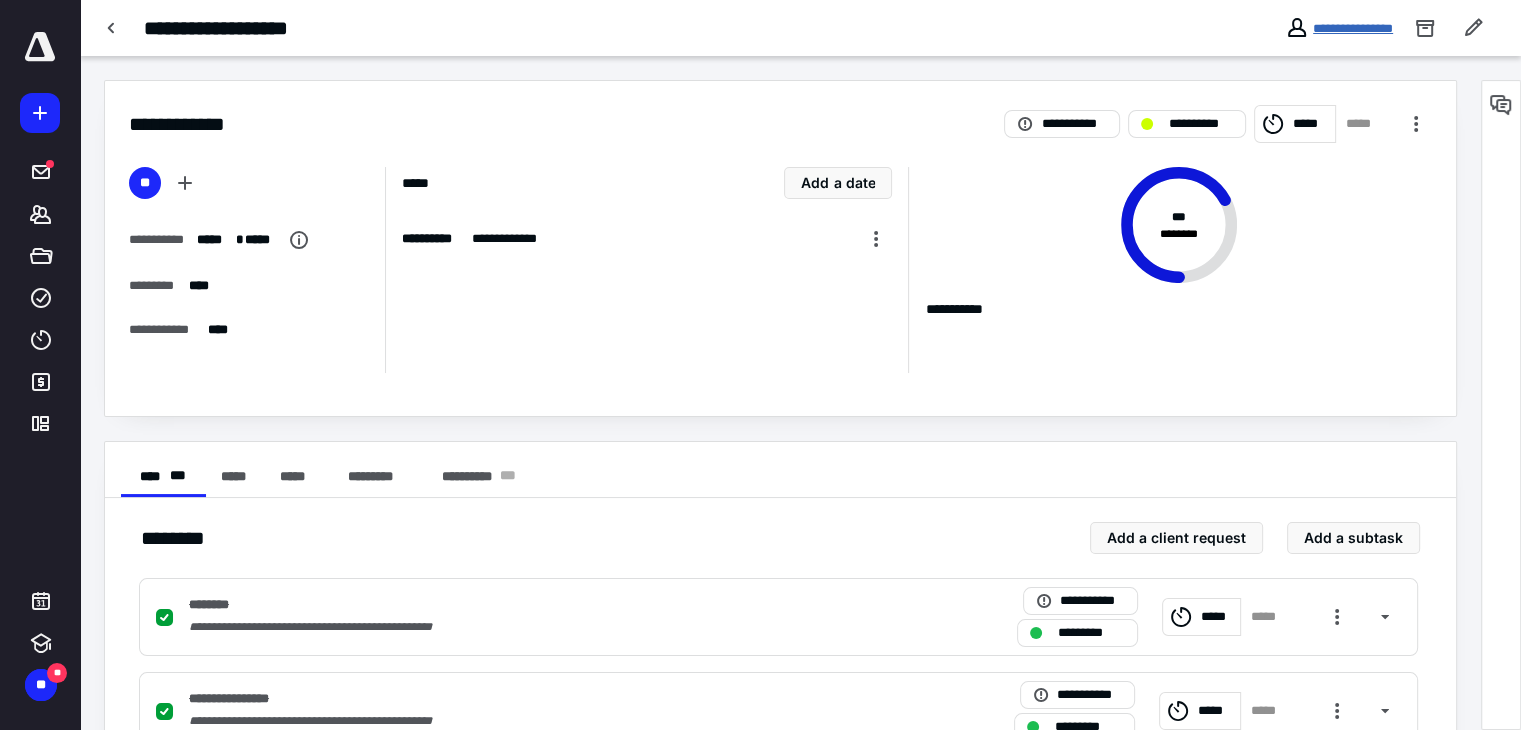 click on "**********" at bounding box center (1353, 28) 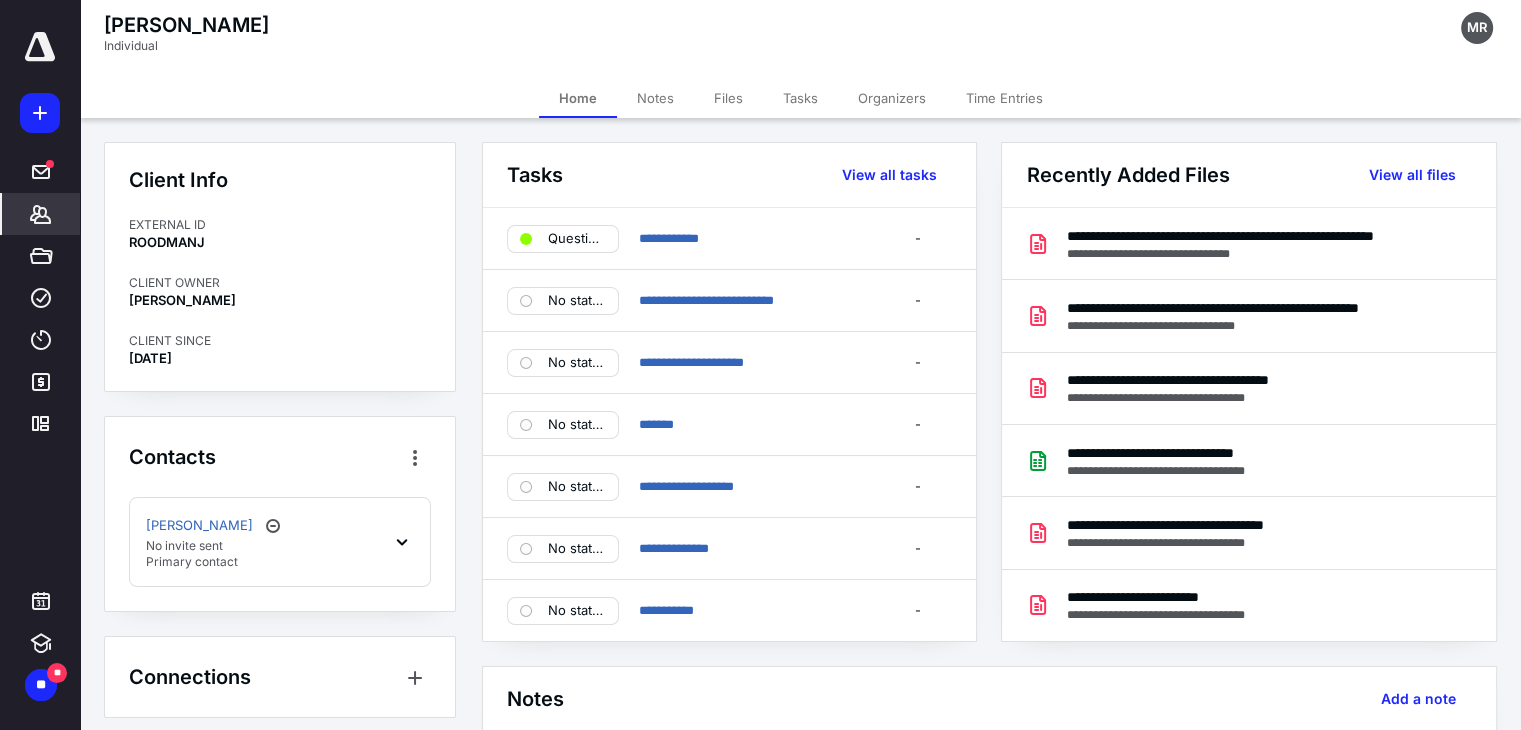 click on "Files" at bounding box center [728, 98] 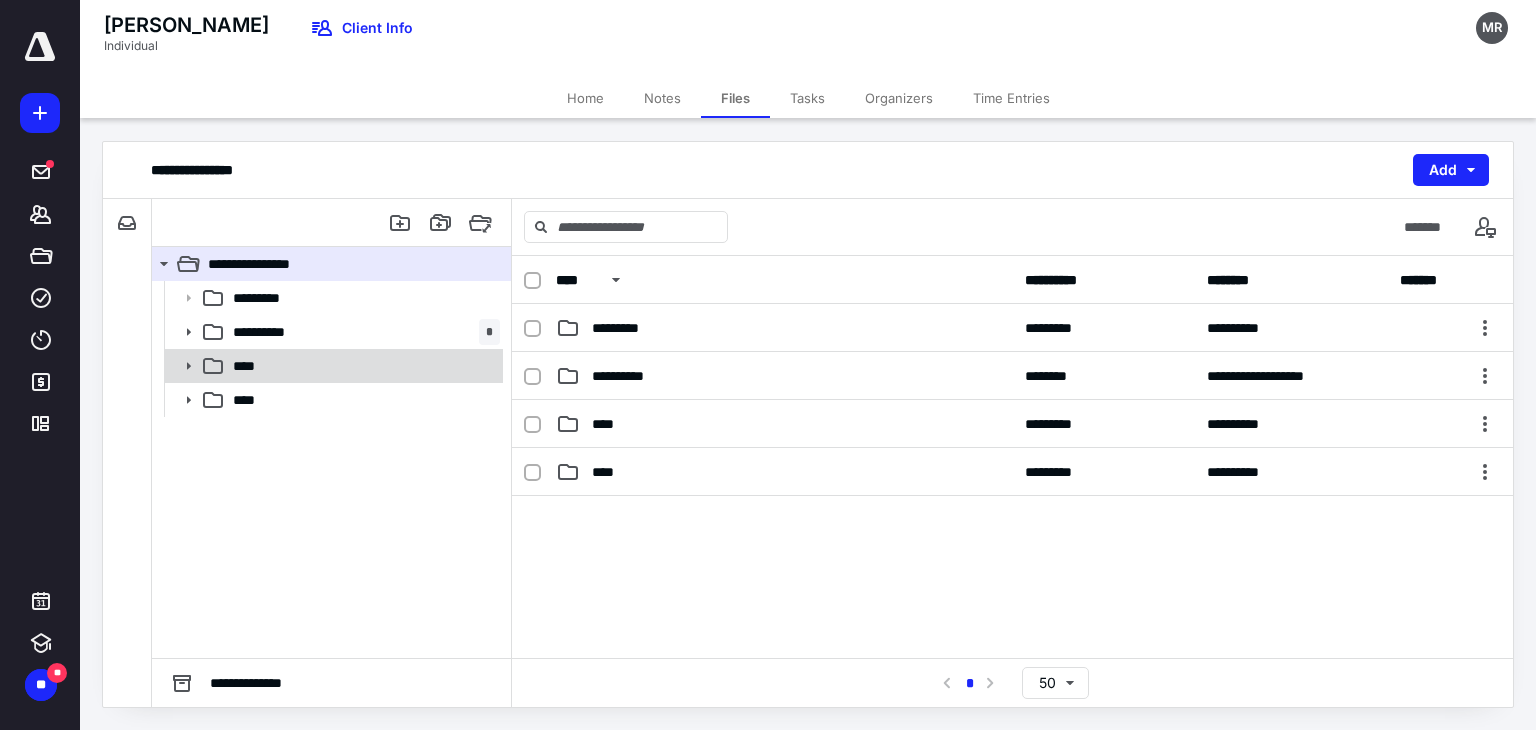click on "****" at bounding box center [362, 366] 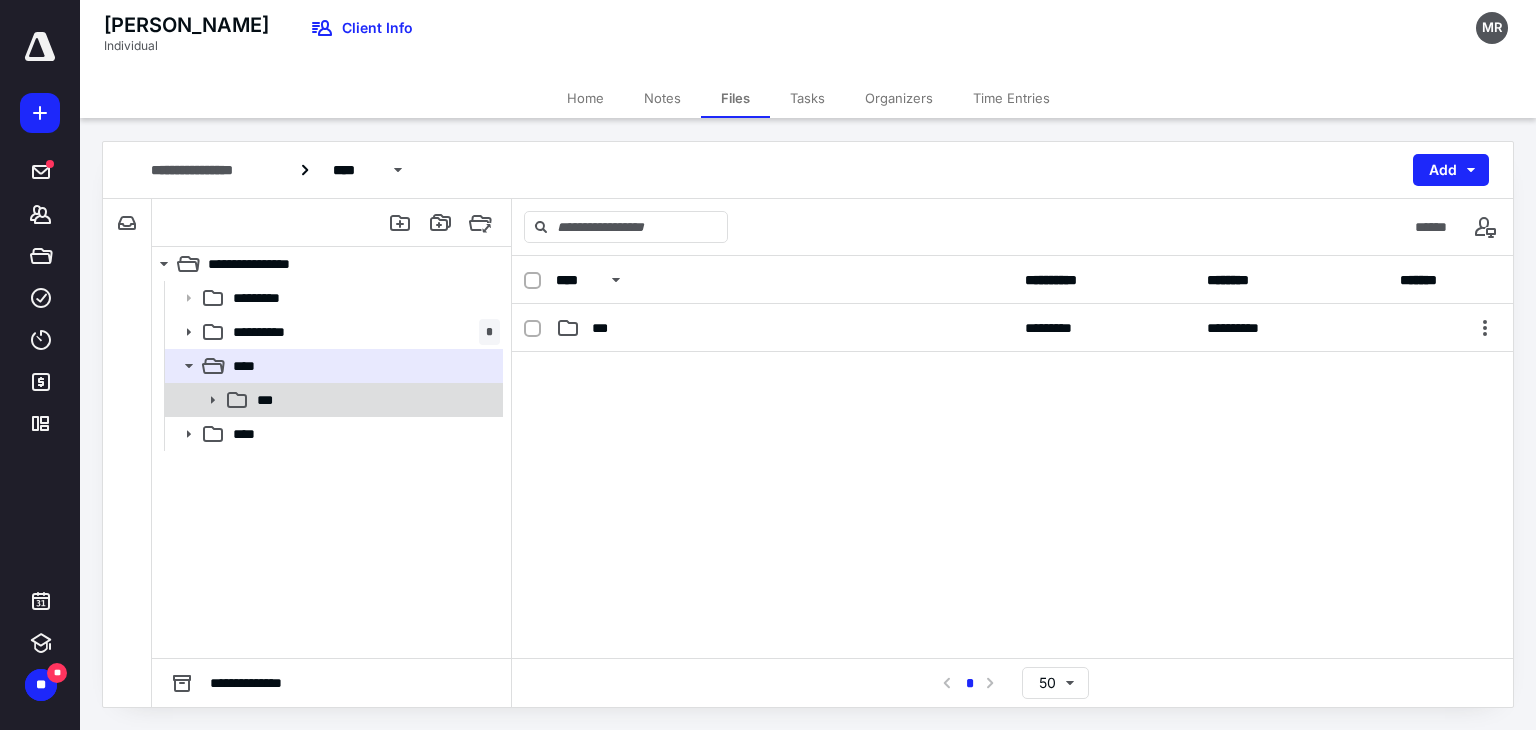 click on "***" at bounding box center [332, 400] 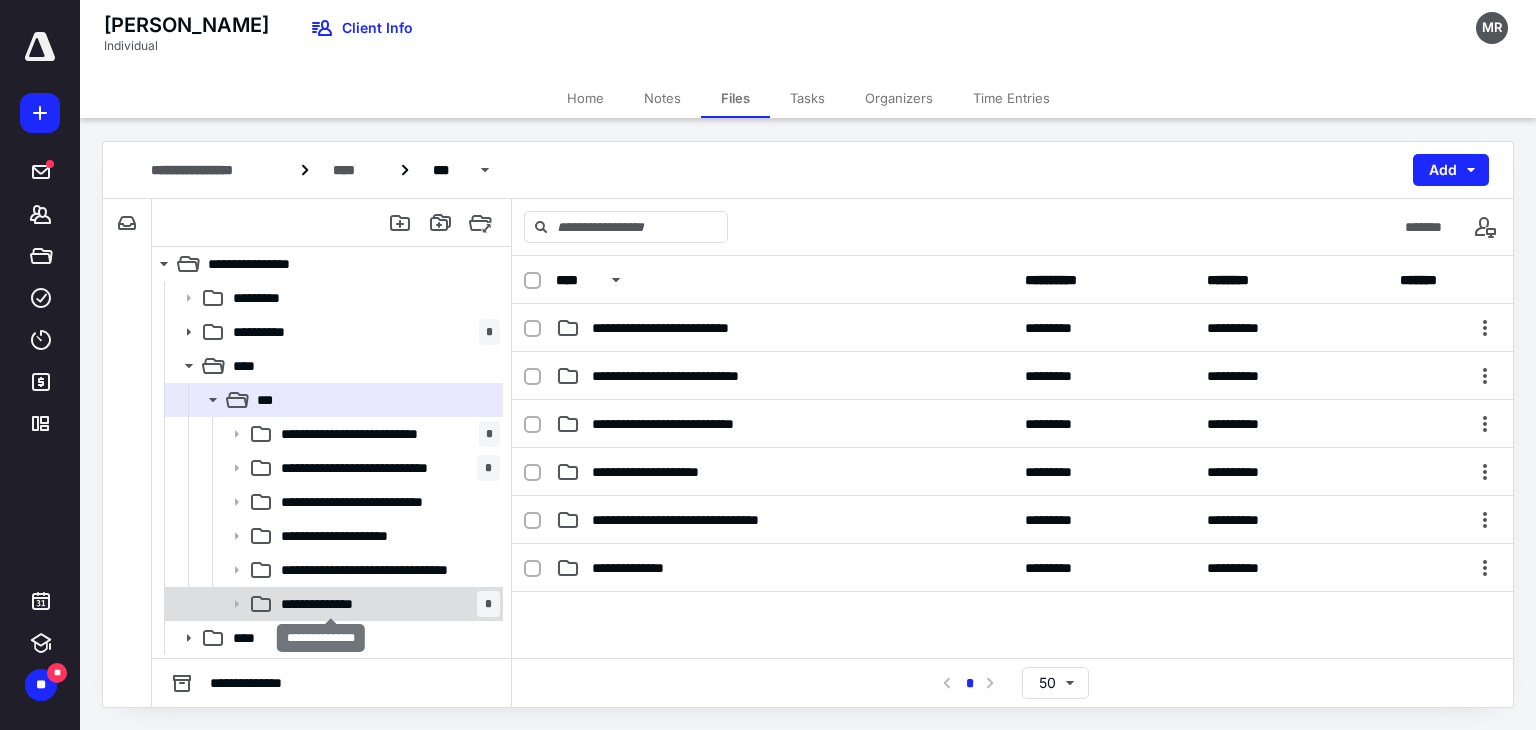 click on "**********" at bounding box center (331, 604) 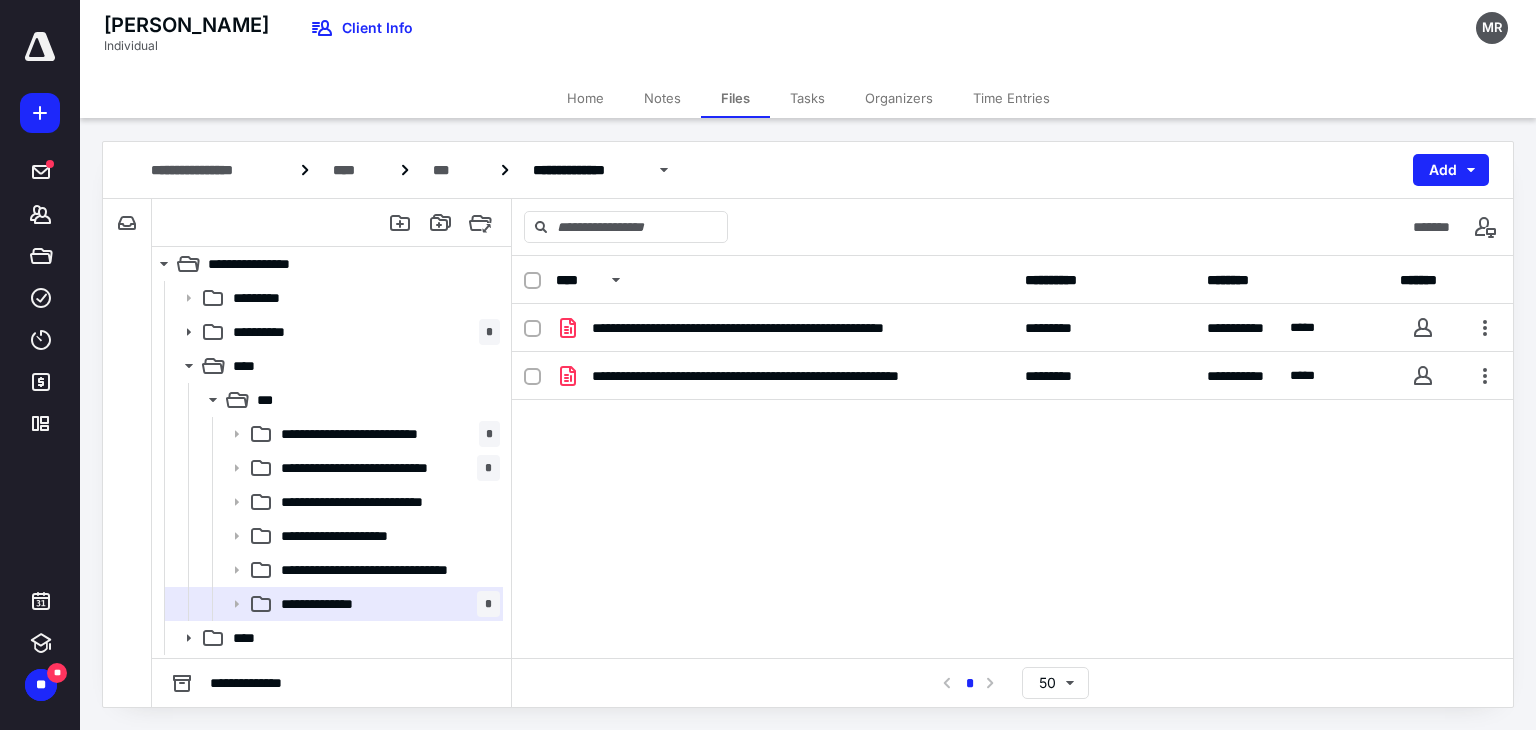click on "**********" at bounding box center (1012, 454) 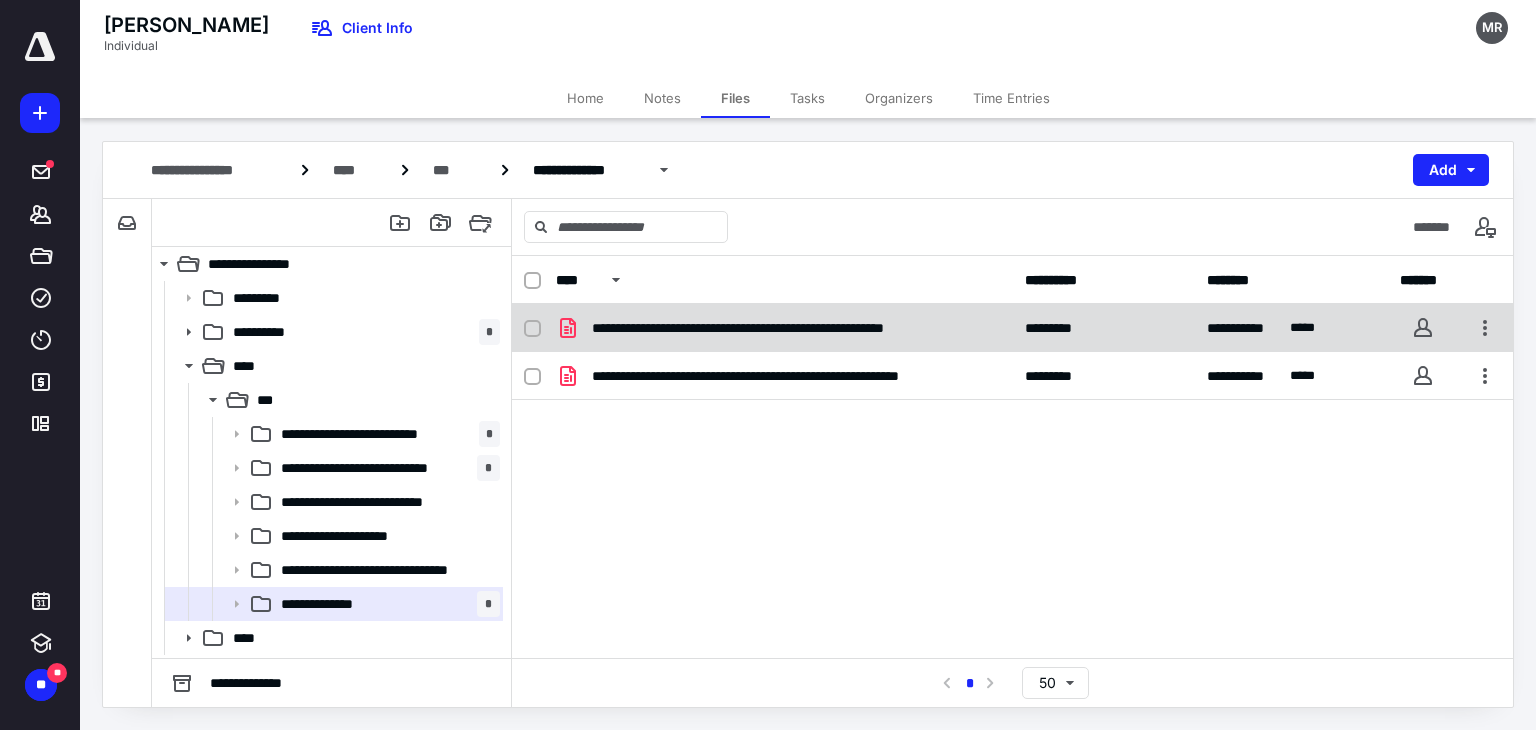 click on "**********" at bounding box center (1012, 328) 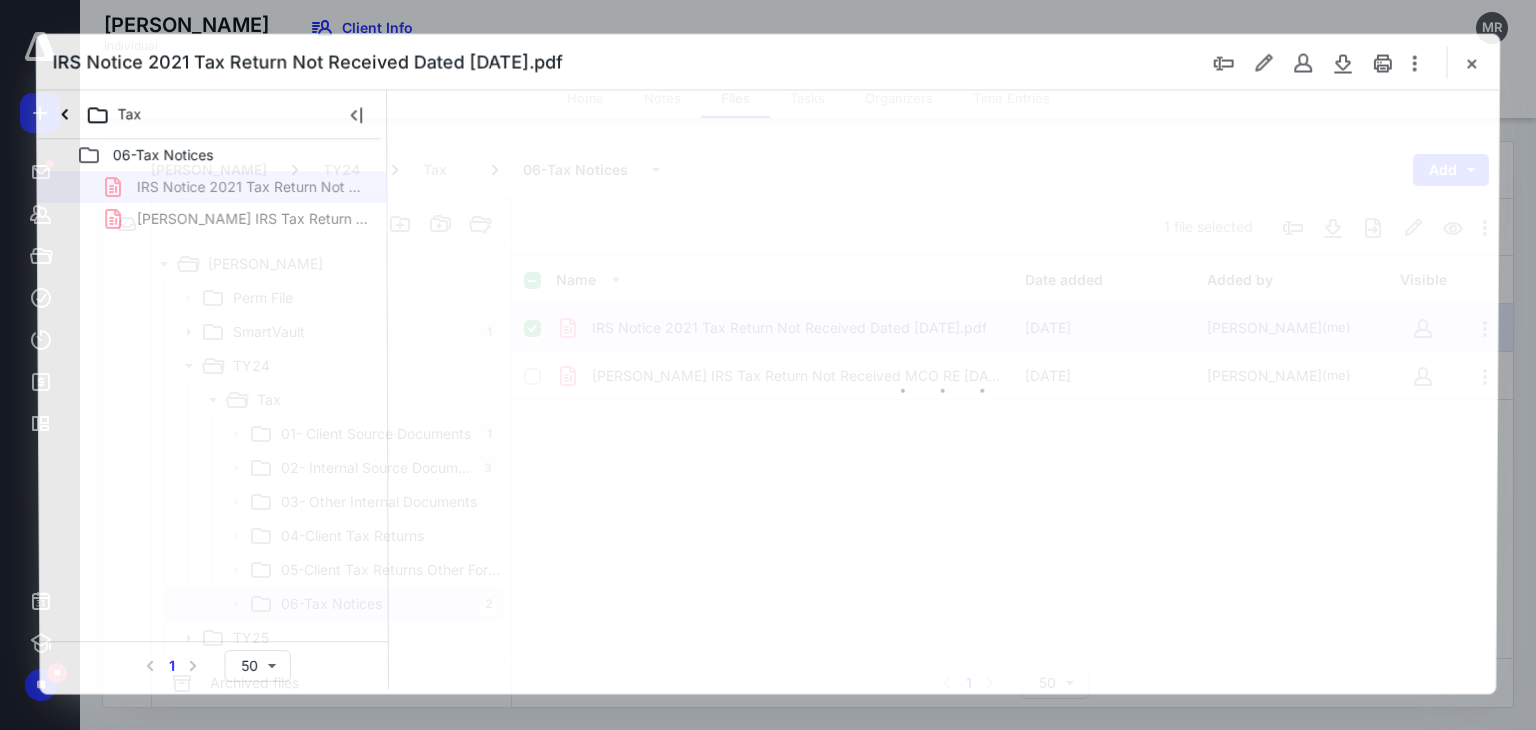 scroll, scrollTop: 0, scrollLeft: 0, axis: both 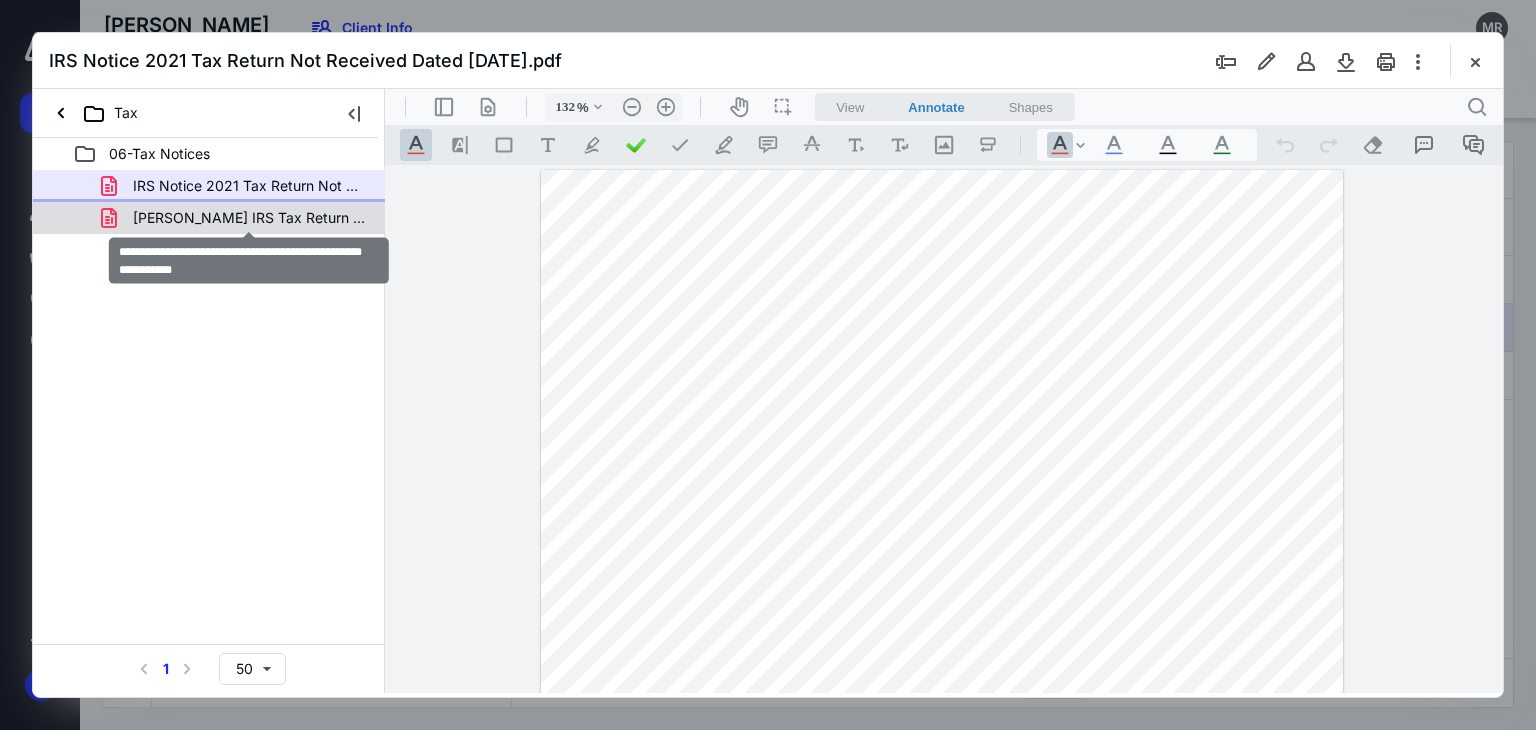 click on "Roodman, Joyce IRS Tax Return Not Received MCO RE 6.30.25.pdf" at bounding box center [249, 218] 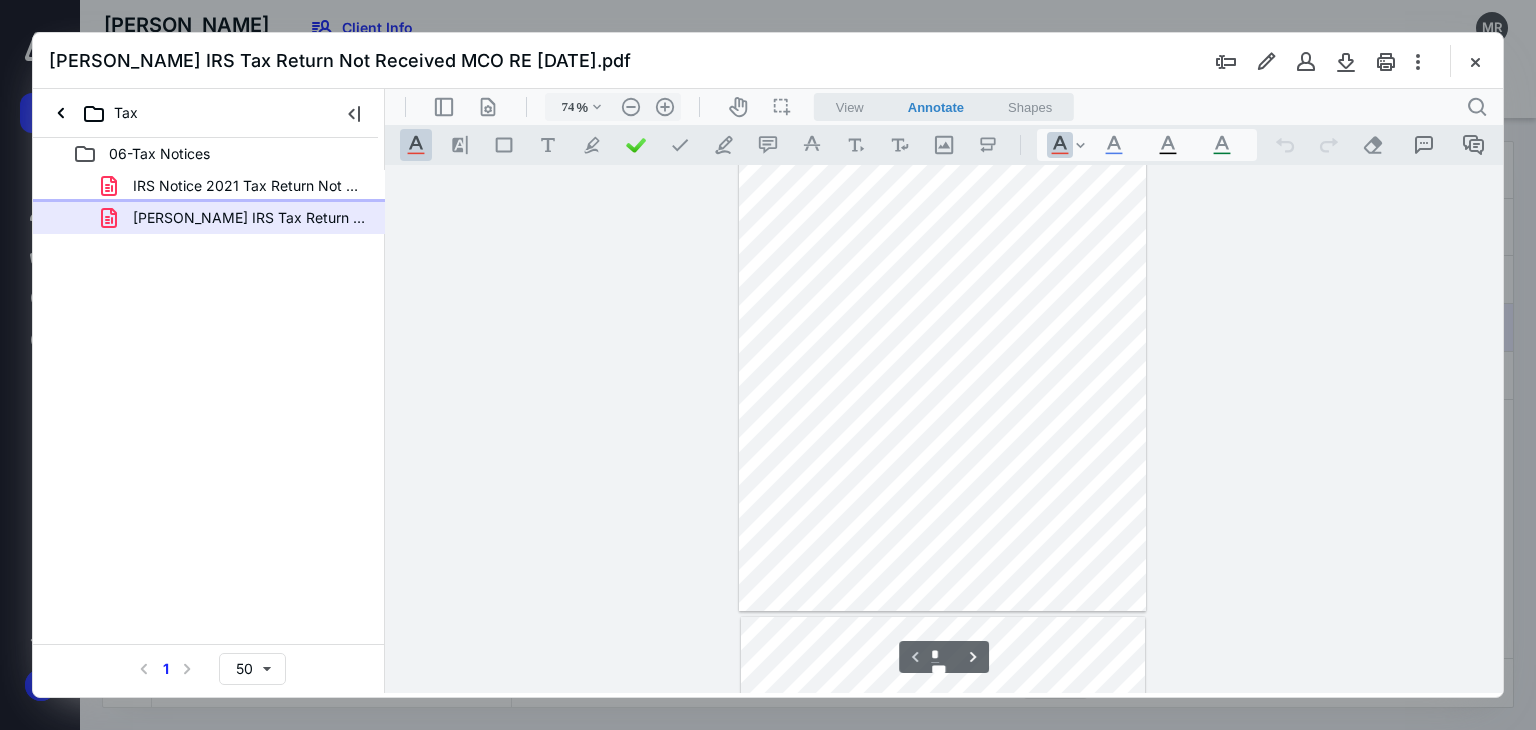scroll, scrollTop: 136, scrollLeft: 0, axis: vertical 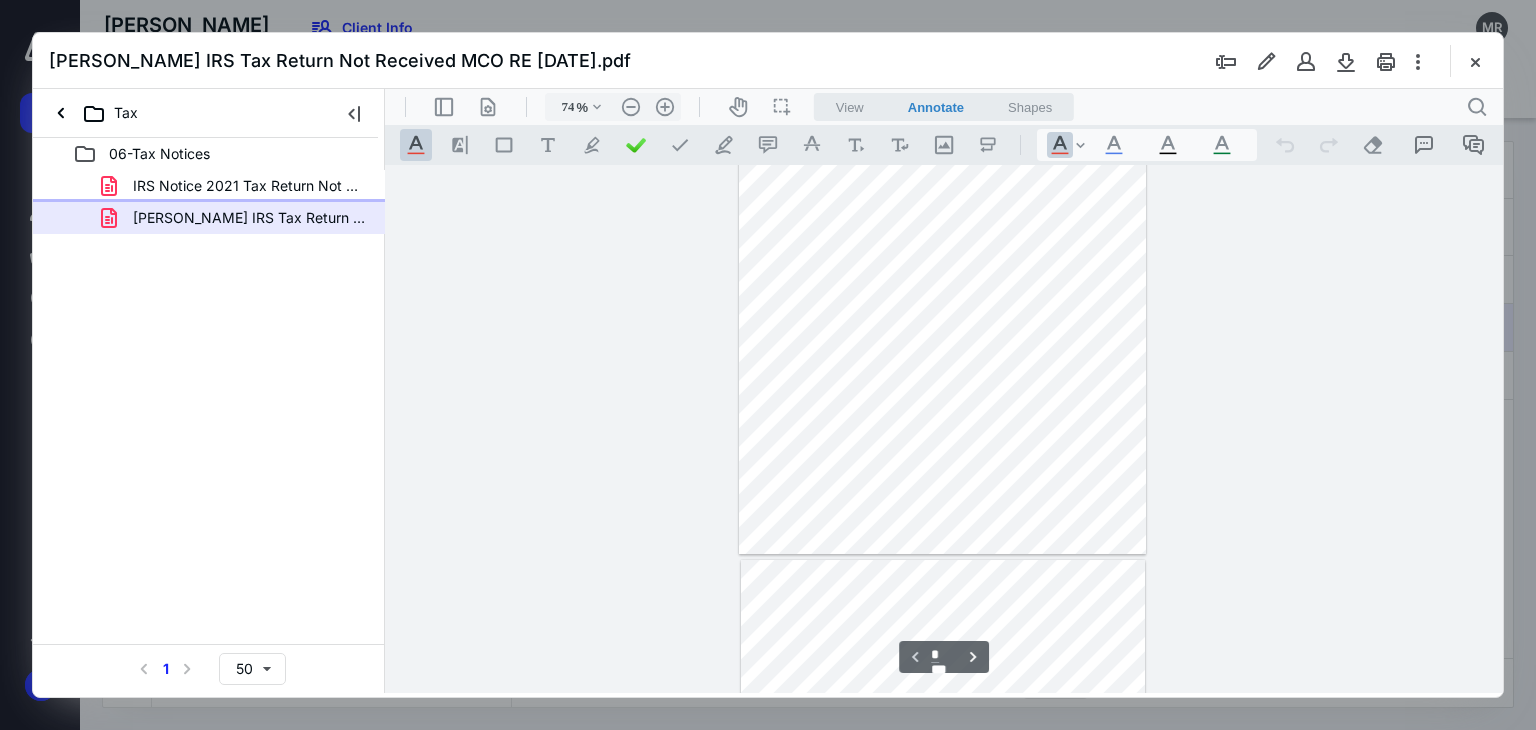 type on "82" 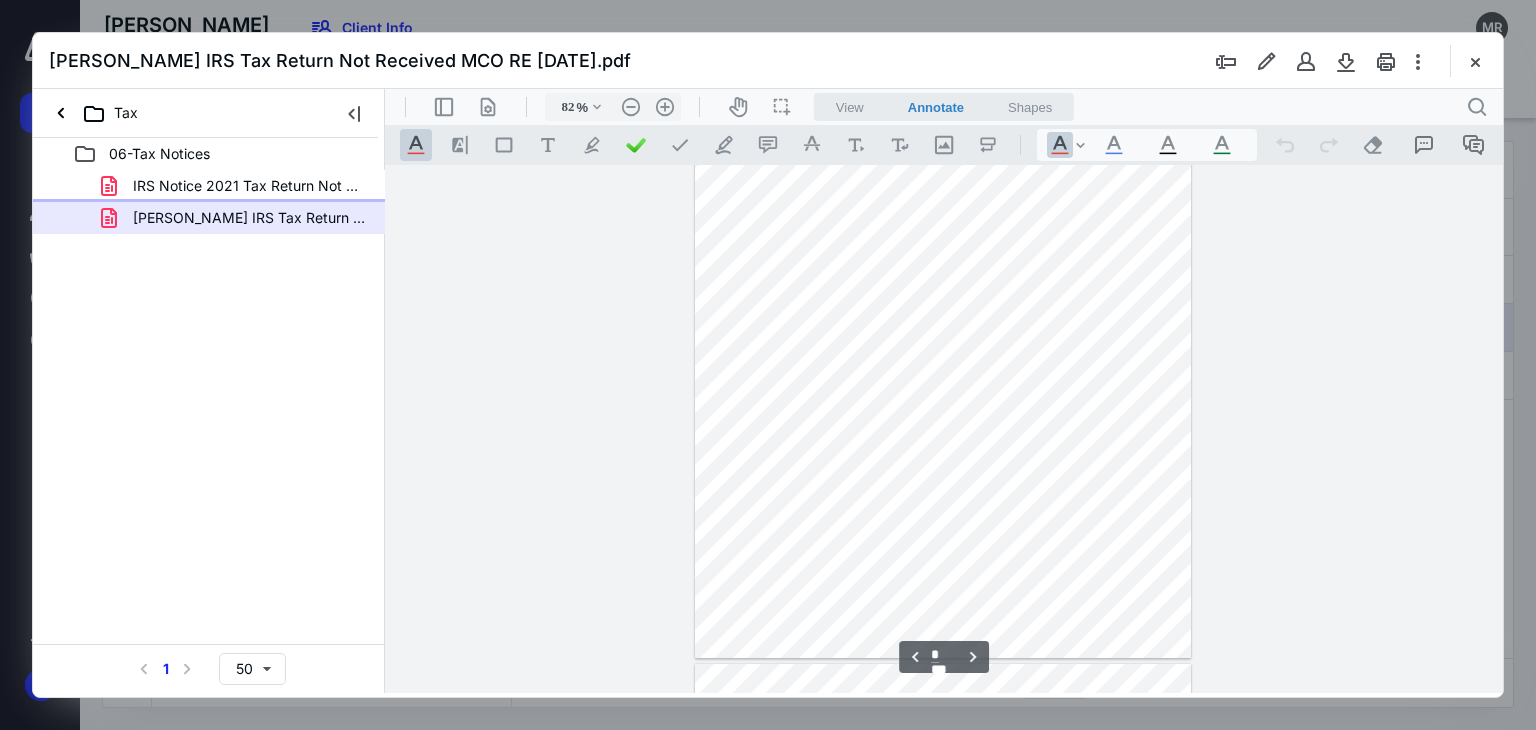 type on "*" 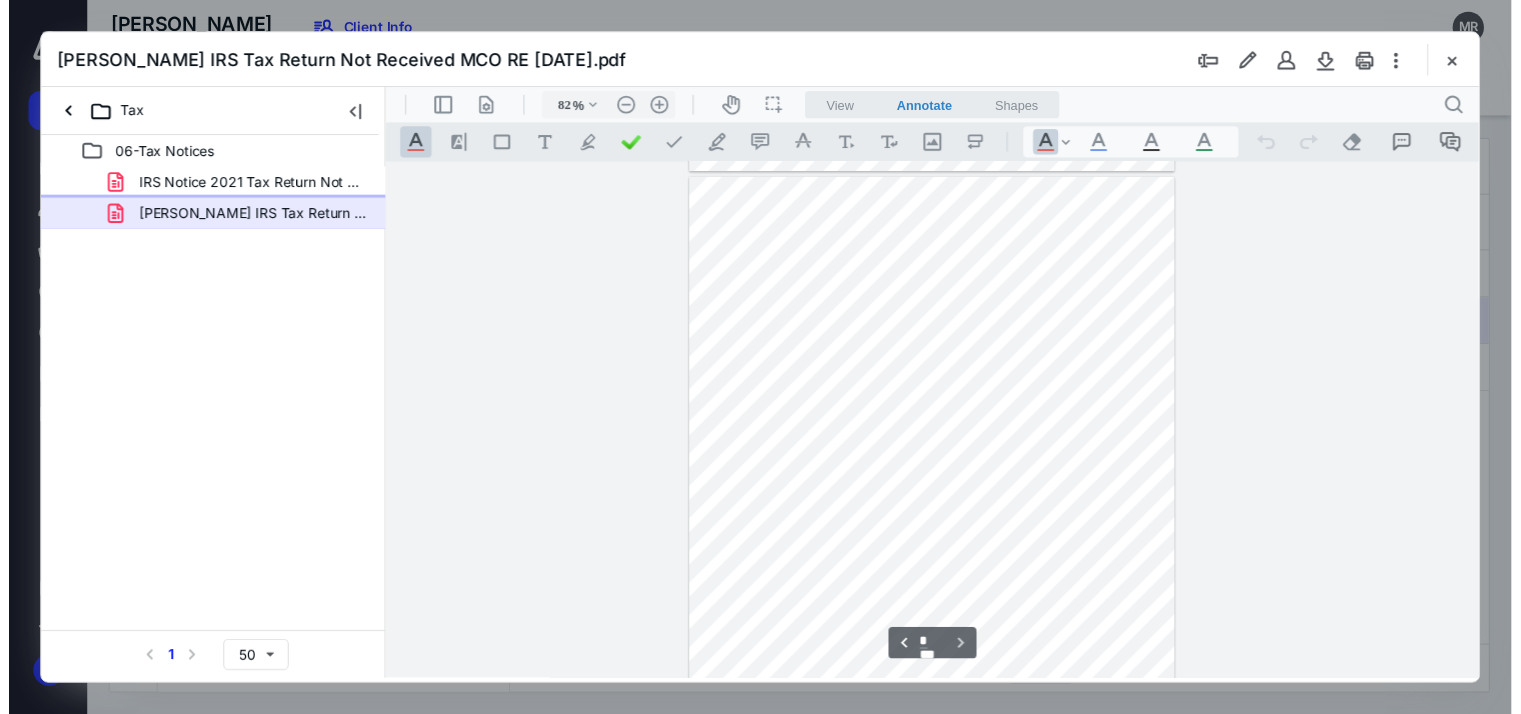 scroll, scrollTop: 4003, scrollLeft: 0, axis: vertical 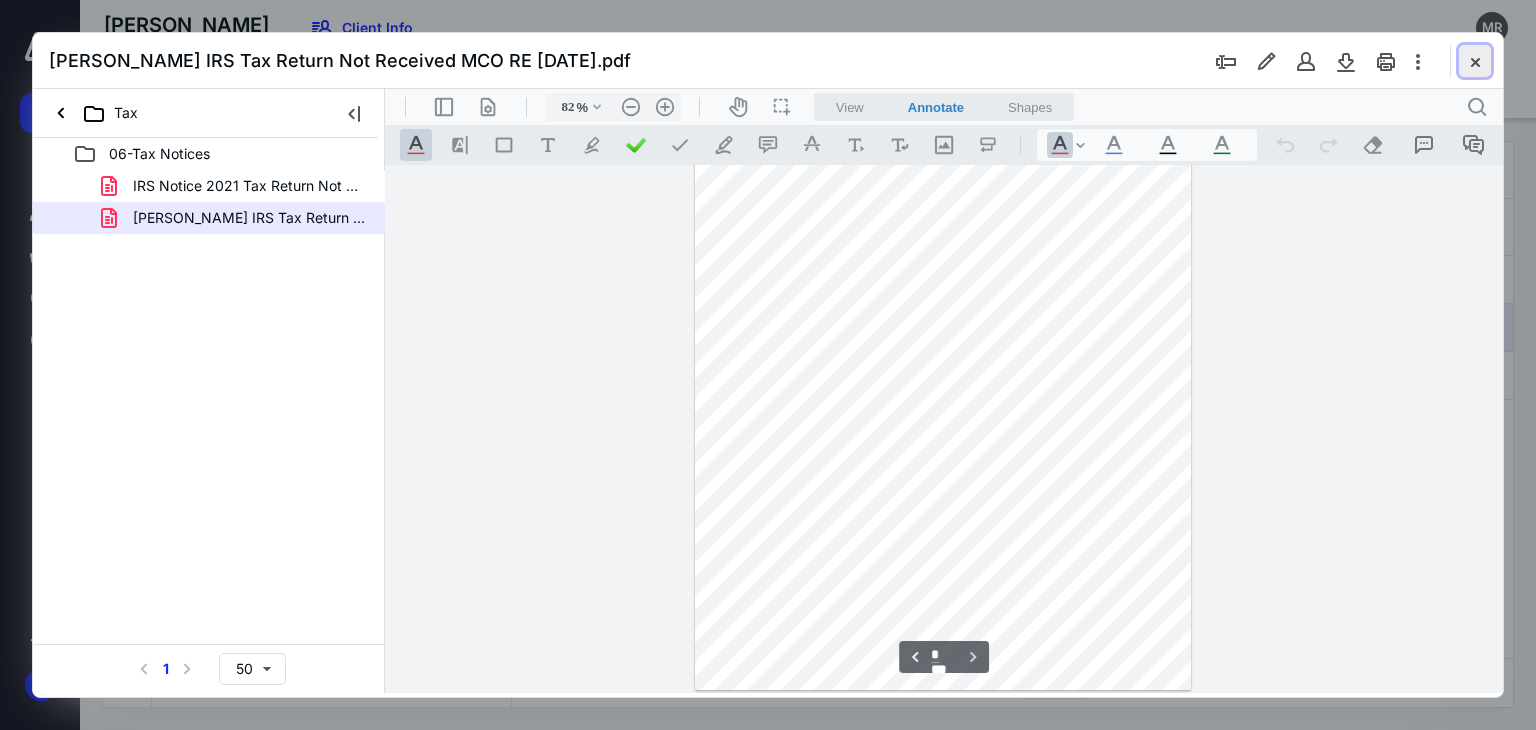 click at bounding box center [1475, 61] 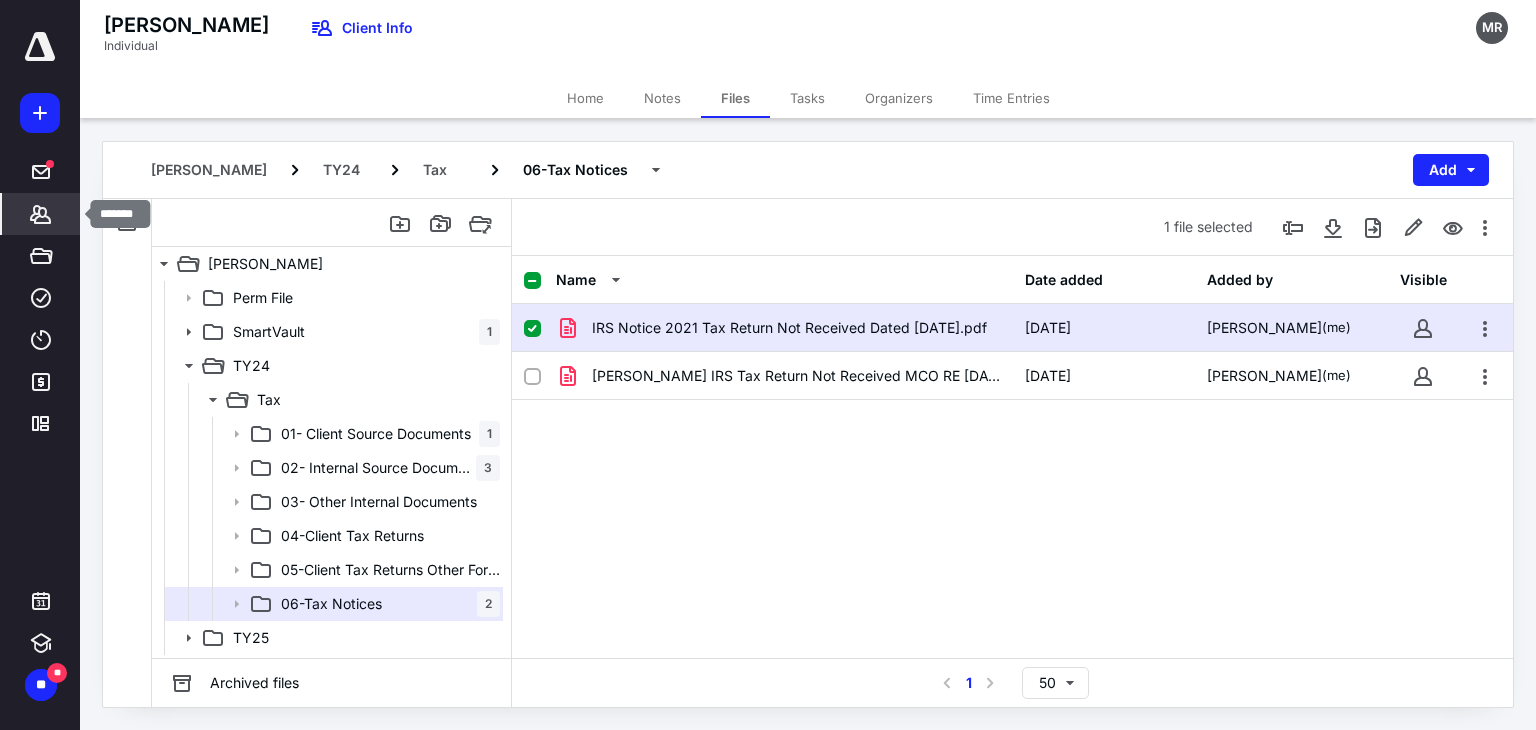 click 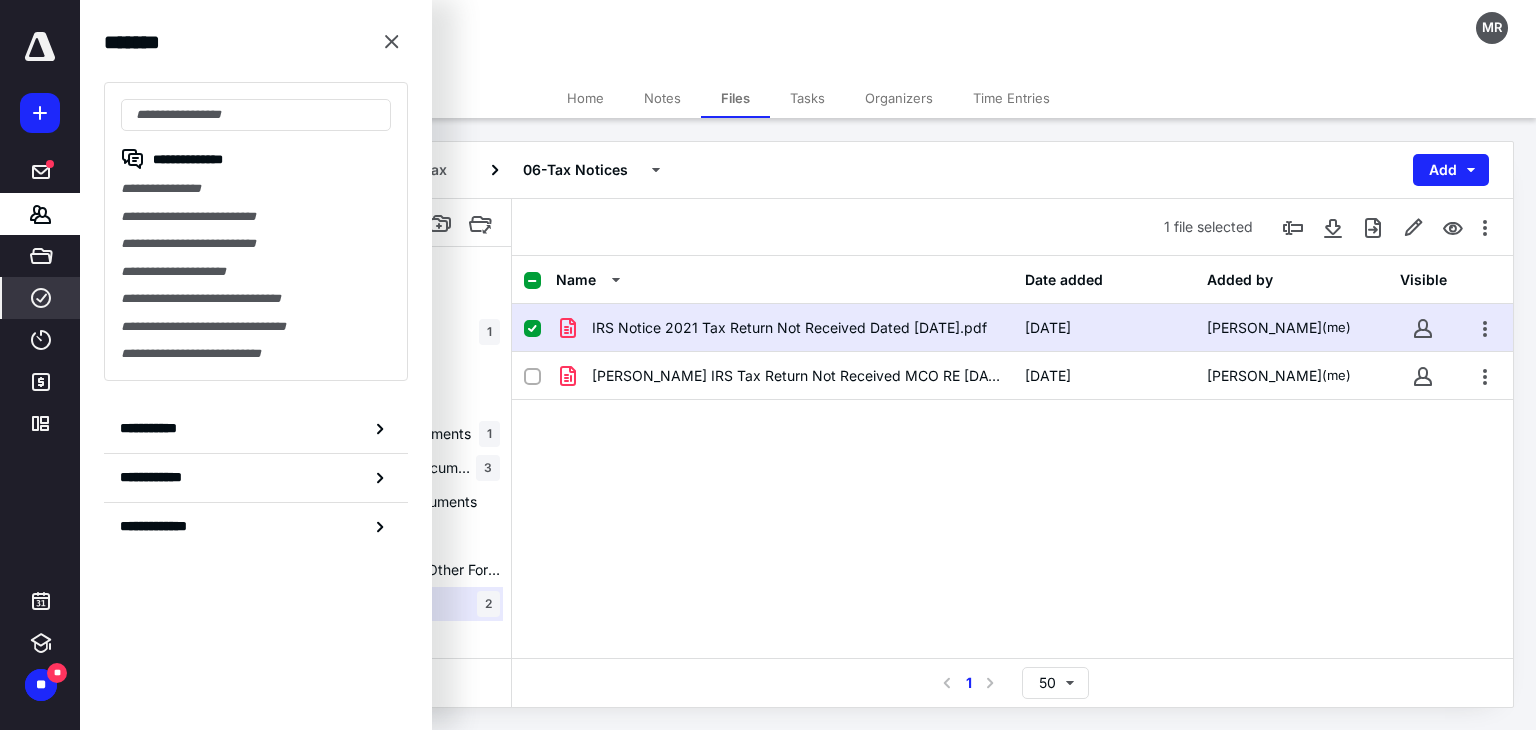click 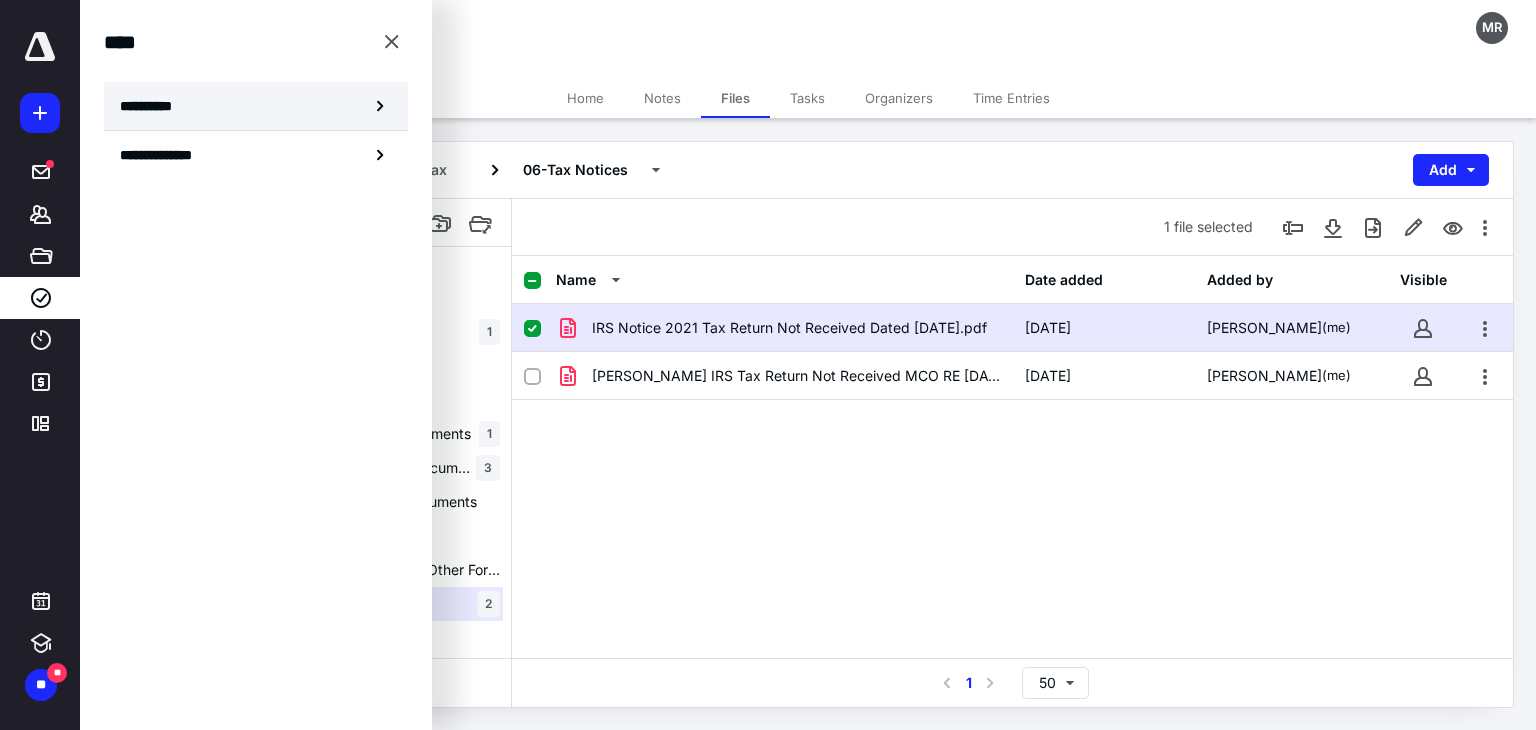 click on "**********" at bounding box center [153, 106] 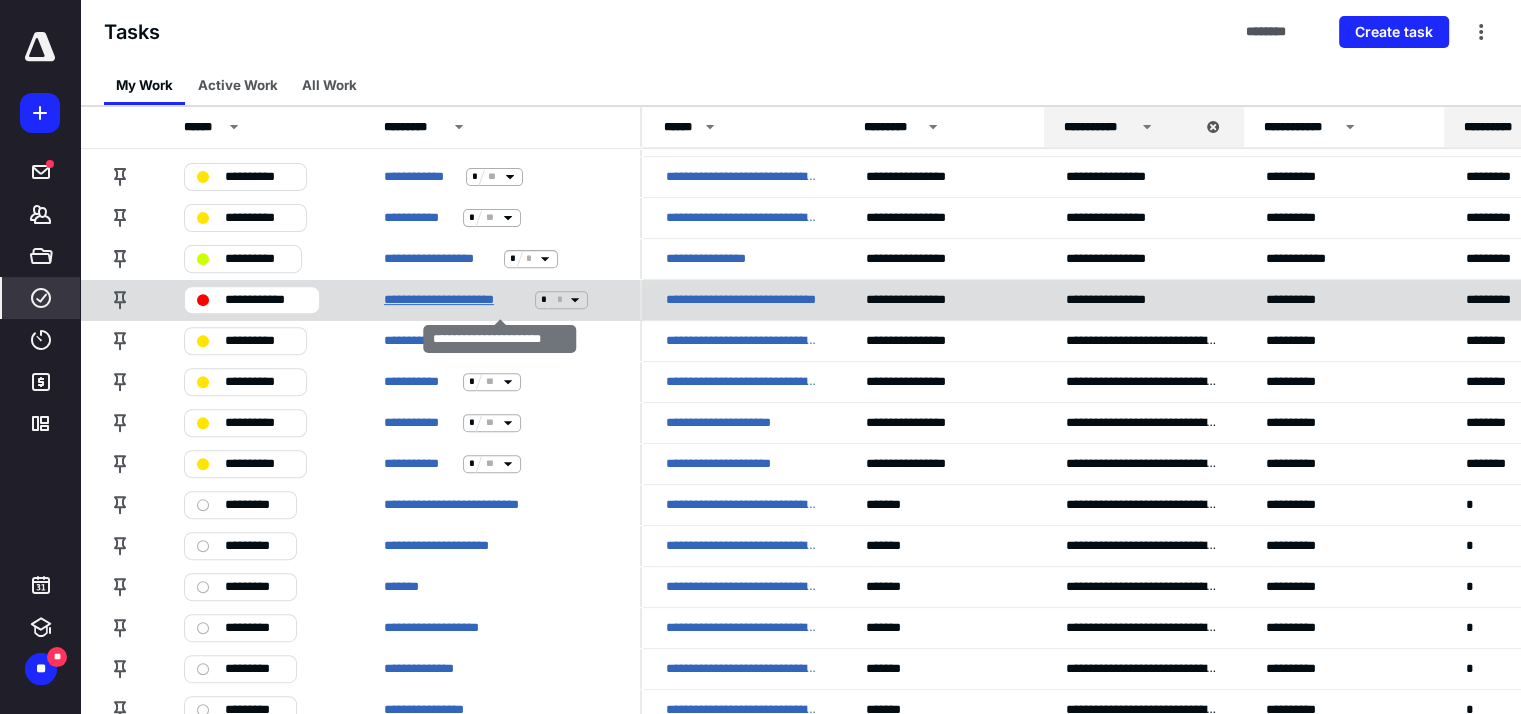 scroll, scrollTop: 600, scrollLeft: 0, axis: vertical 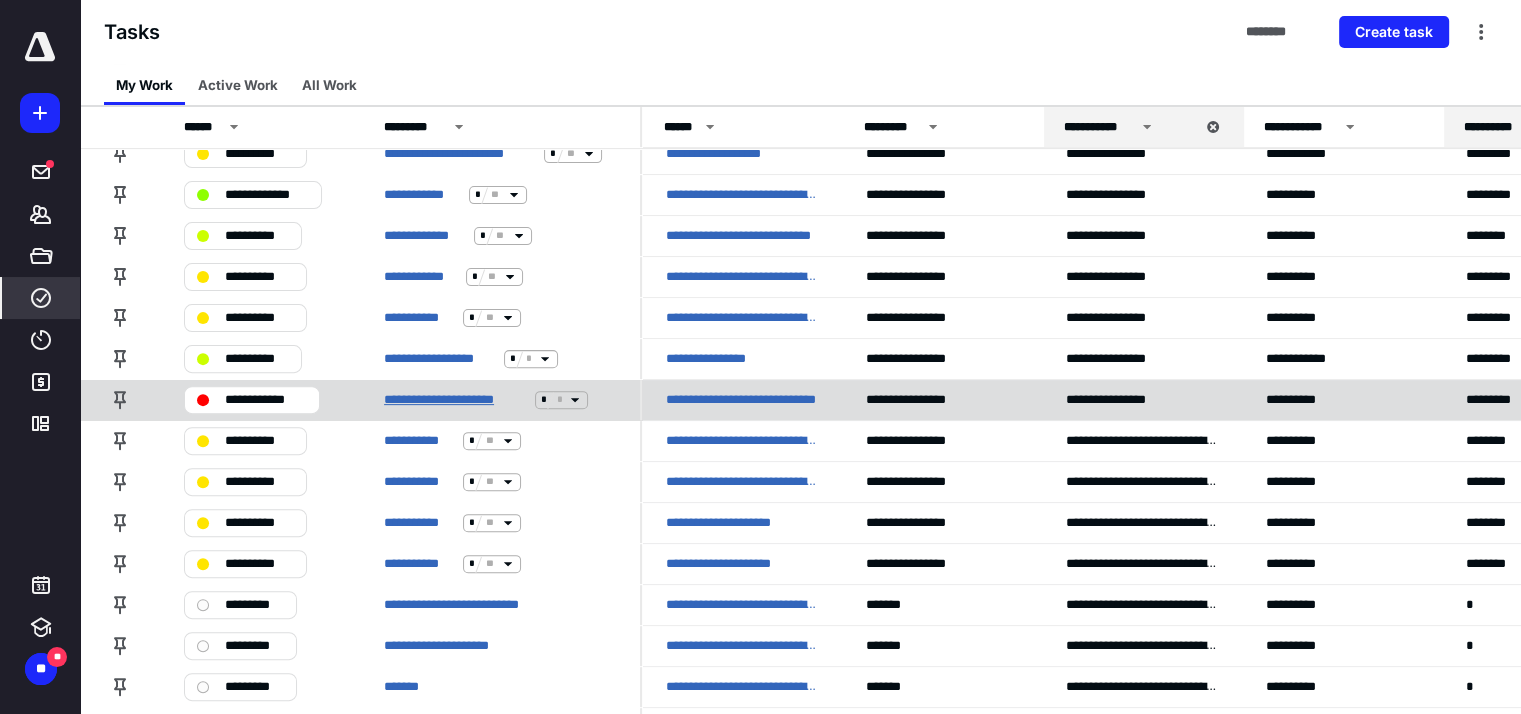 click on "**********" at bounding box center [455, 400] 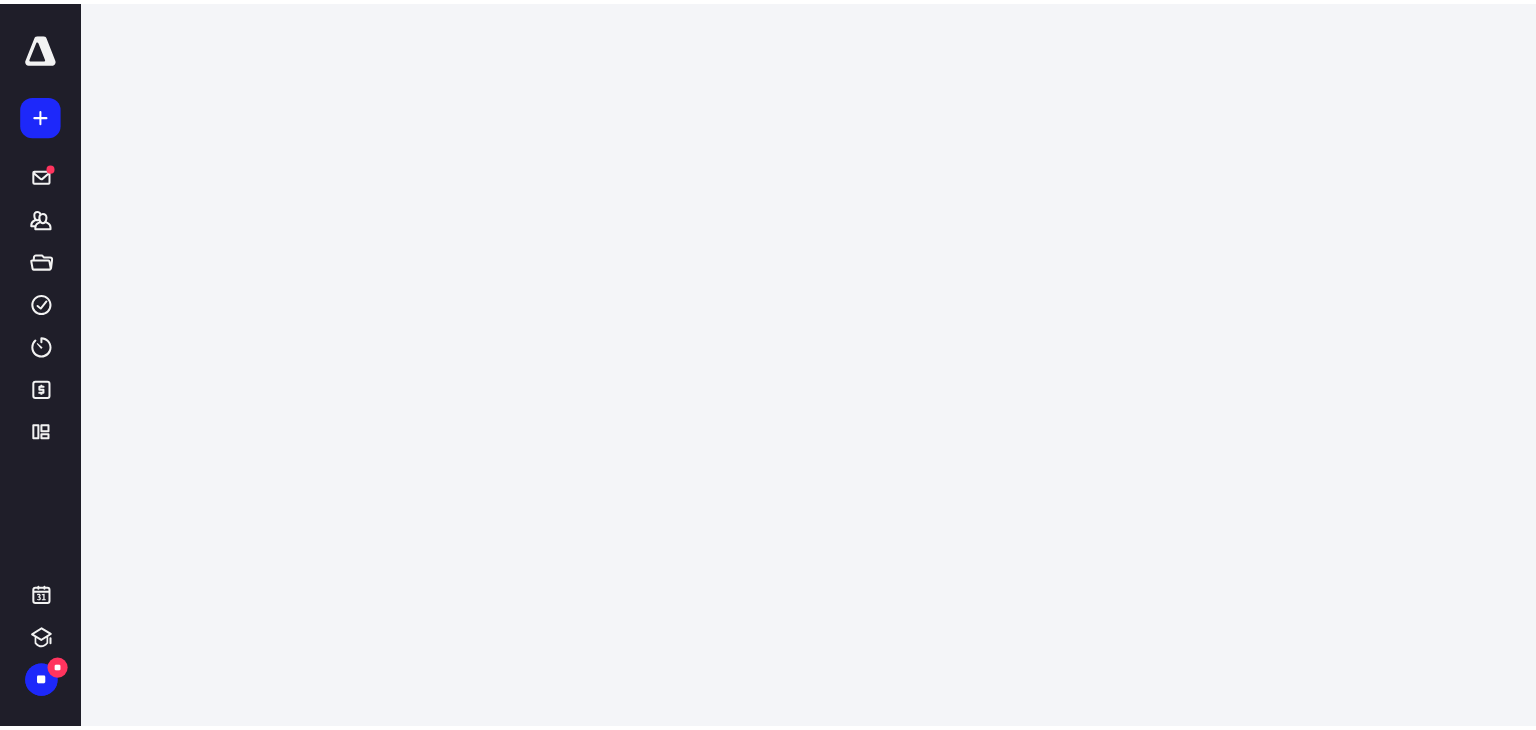 scroll, scrollTop: 0, scrollLeft: 0, axis: both 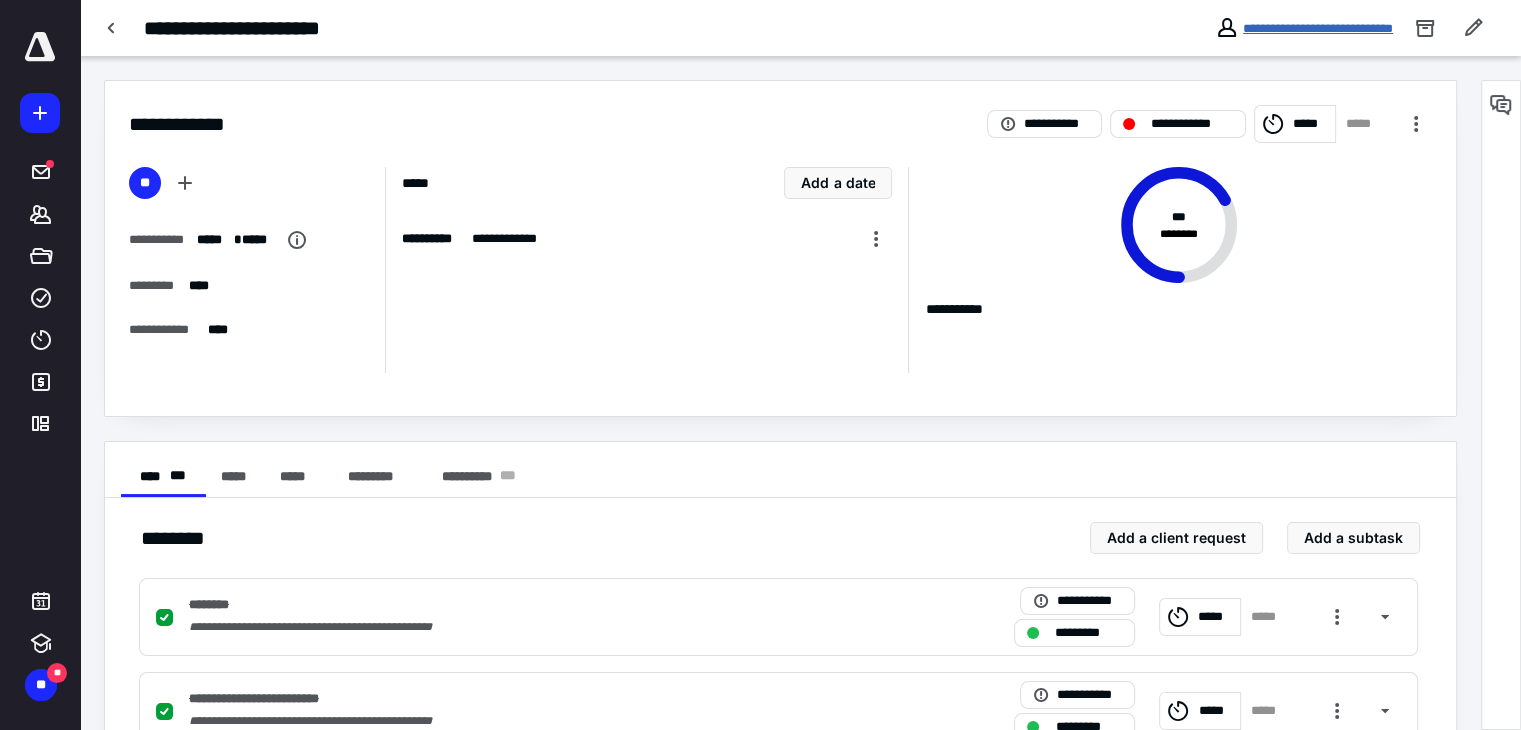 click on "**********" at bounding box center [1318, 28] 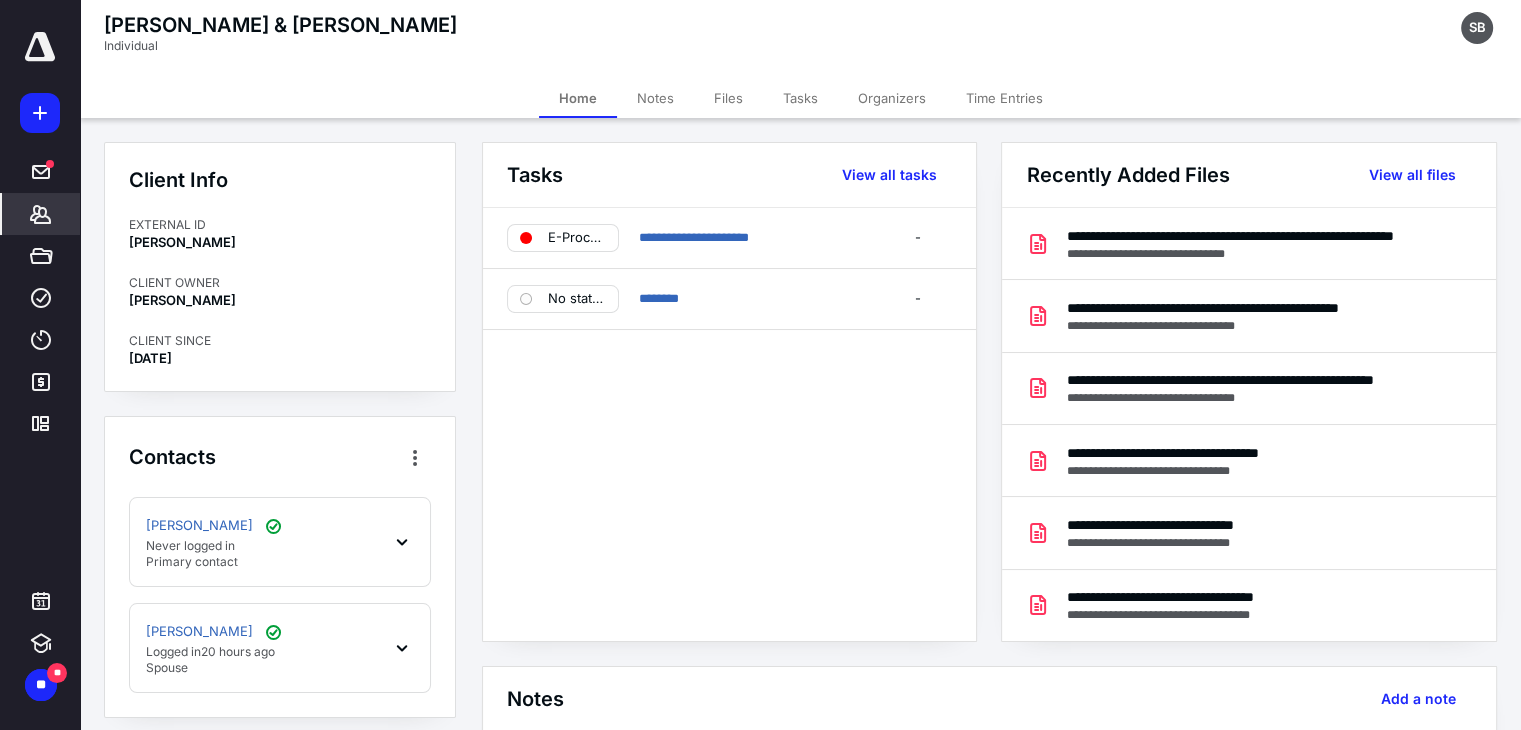 click on "Files" at bounding box center [728, 98] 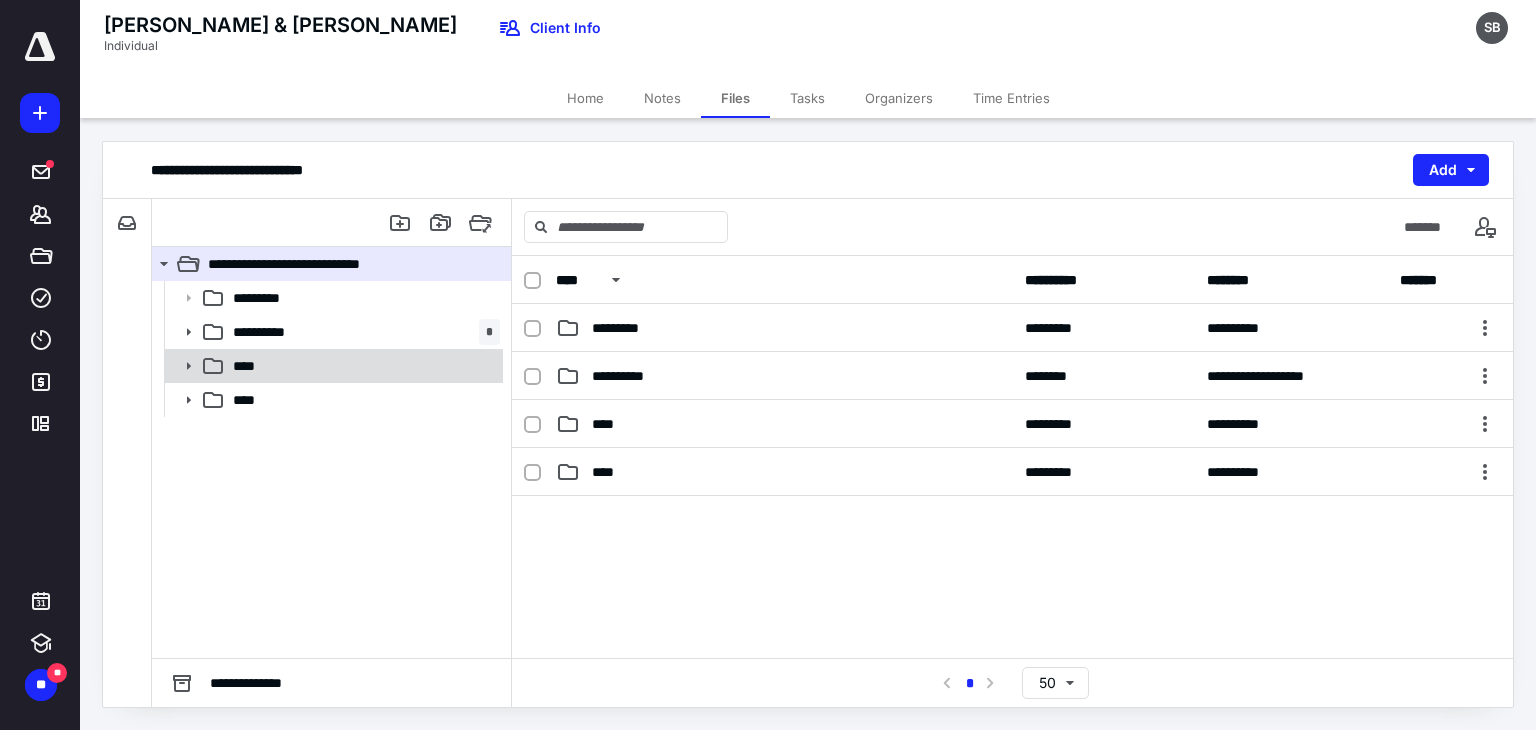 click on "****" at bounding box center [251, 366] 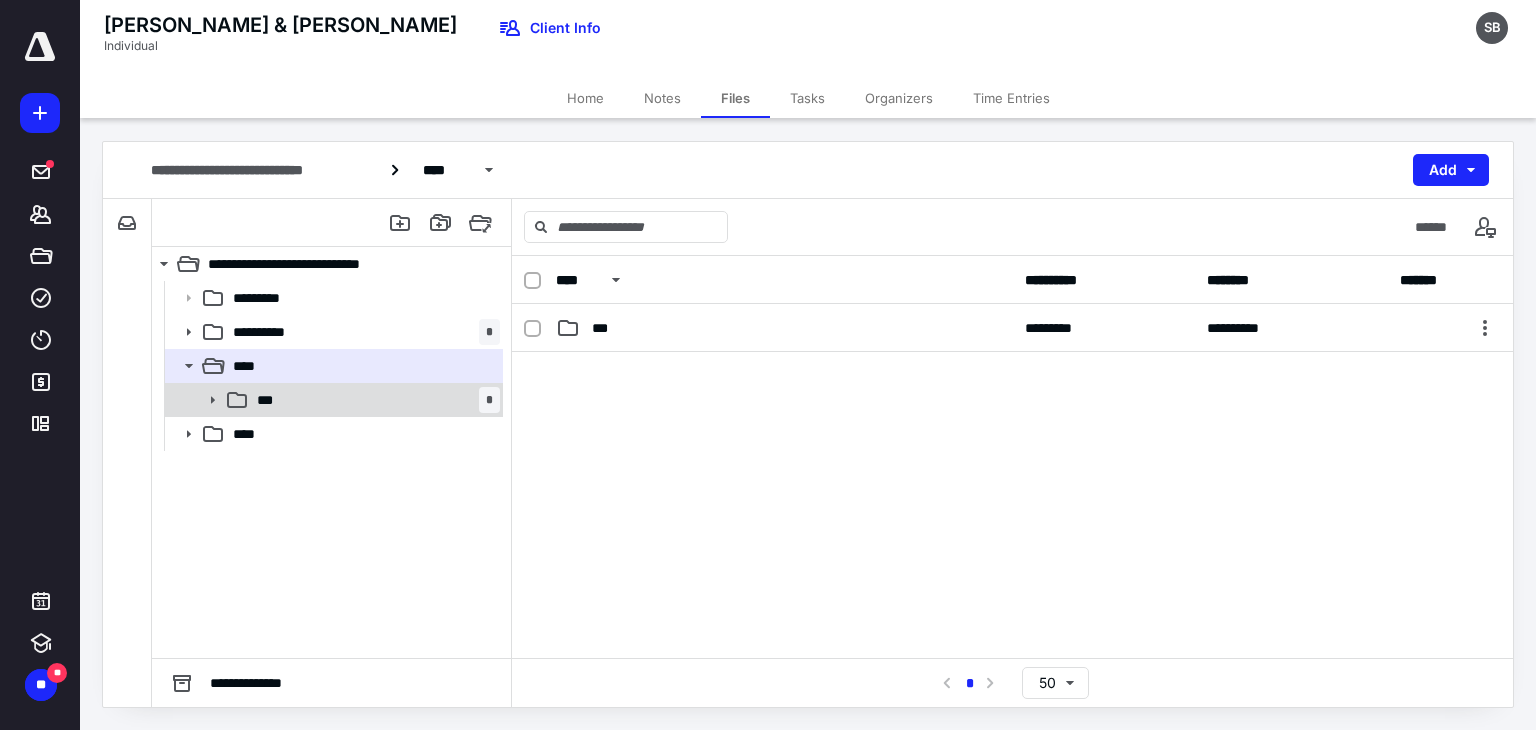click on "*** *" at bounding box center [374, 400] 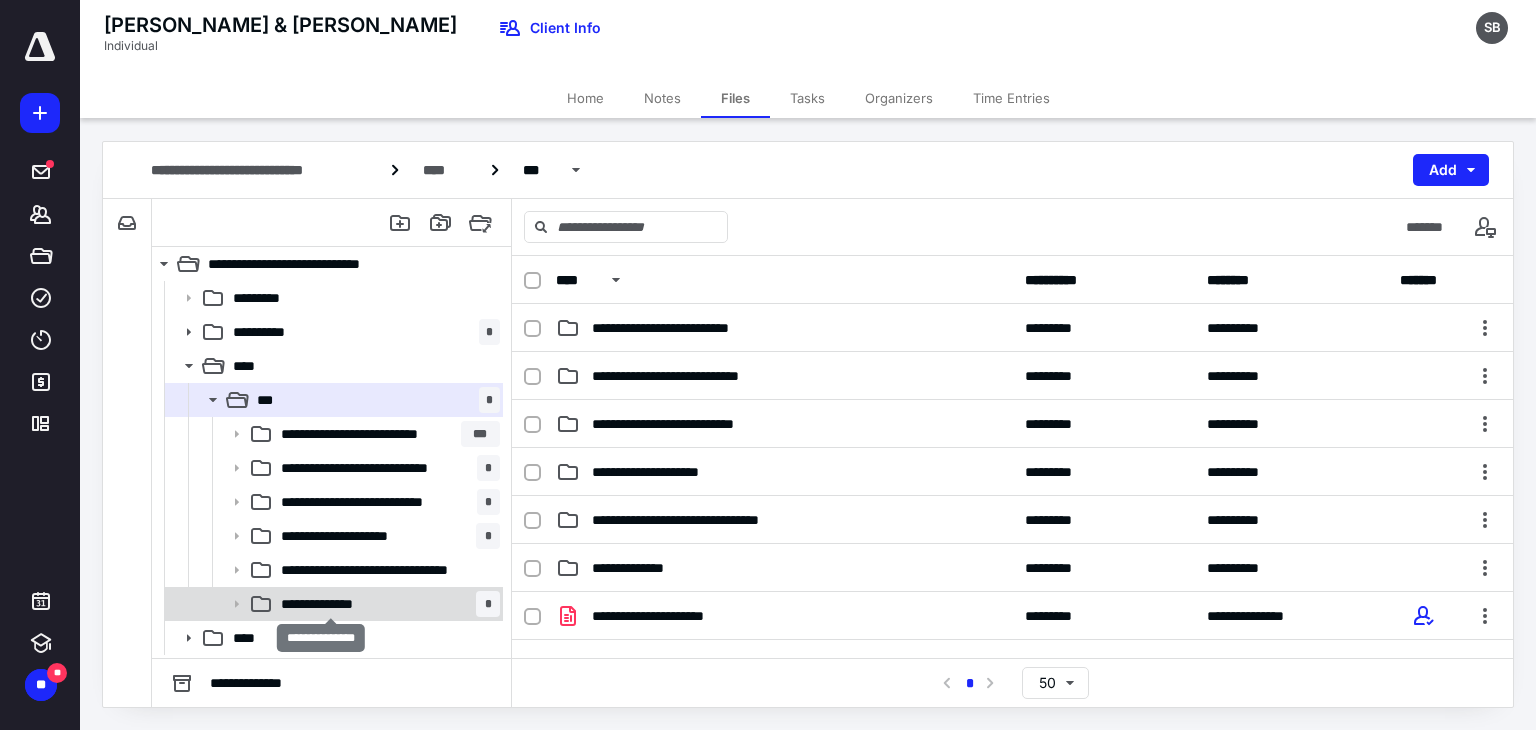 click on "**********" at bounding box center [331, 604] 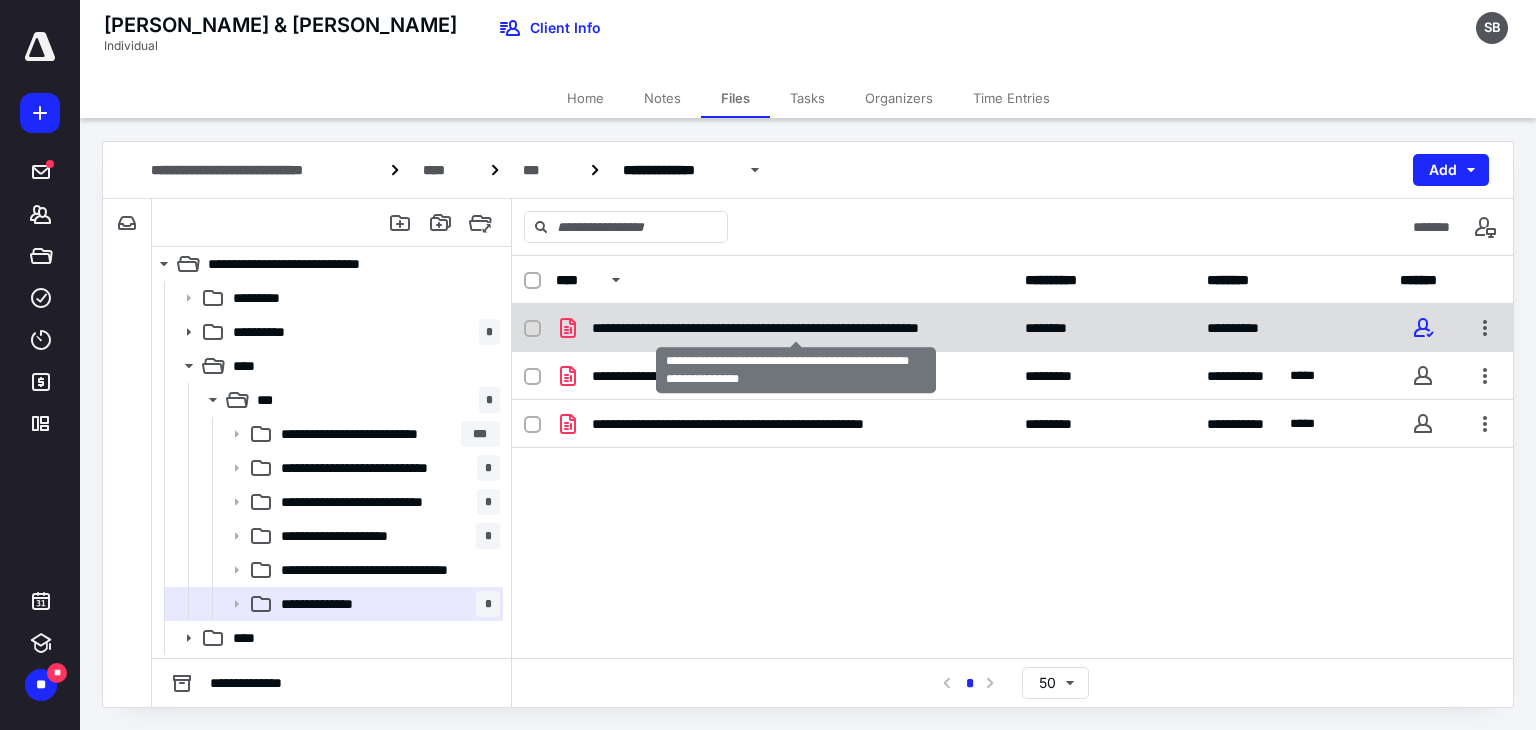 click on "**********" at bounding box center [796, 328] 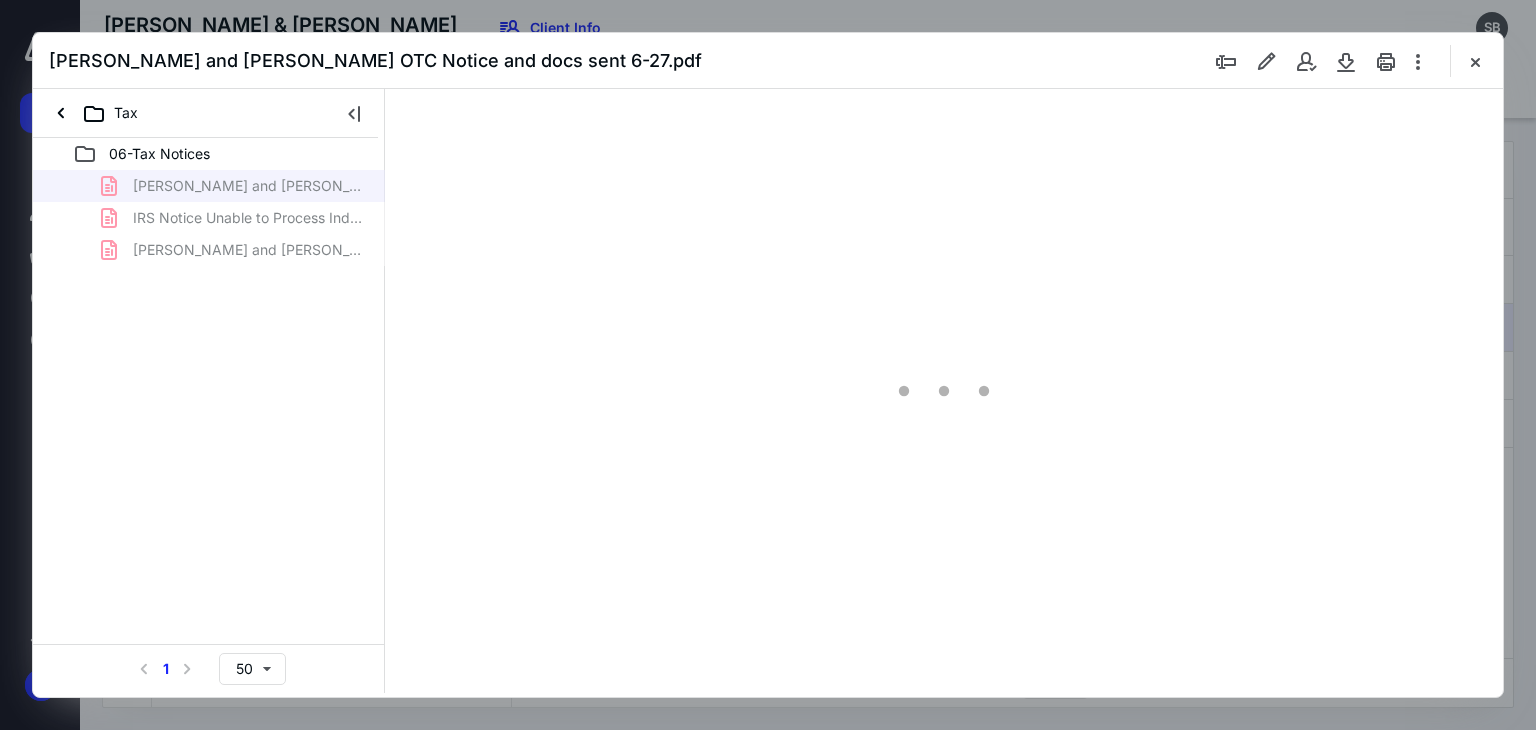 scroll, scrollTop: 0, scrollLeft: 0, axis: both 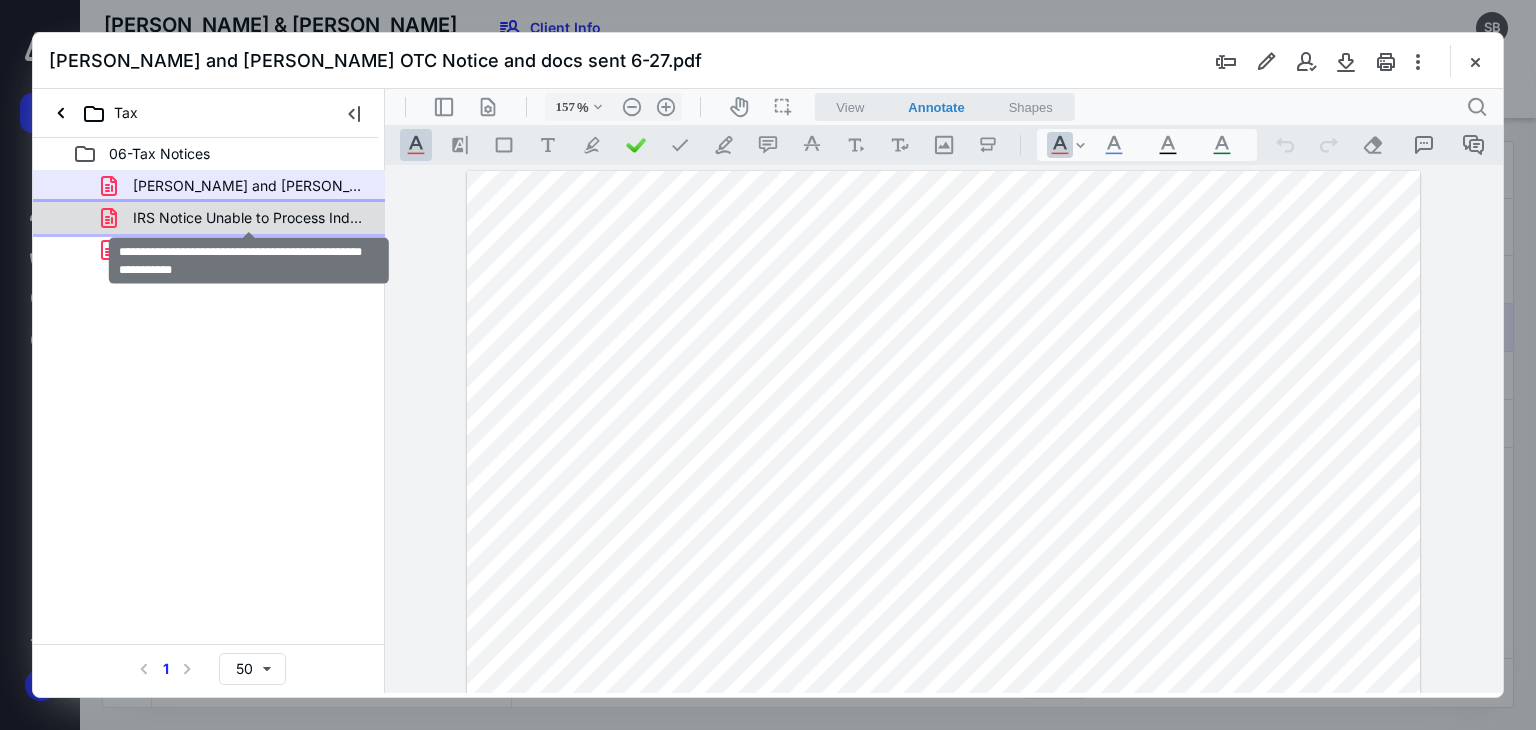click on "IRS Notice Unable to Process Ind Income Tax Dated 6.18.25.pdf" at bounding box center [249, 218] 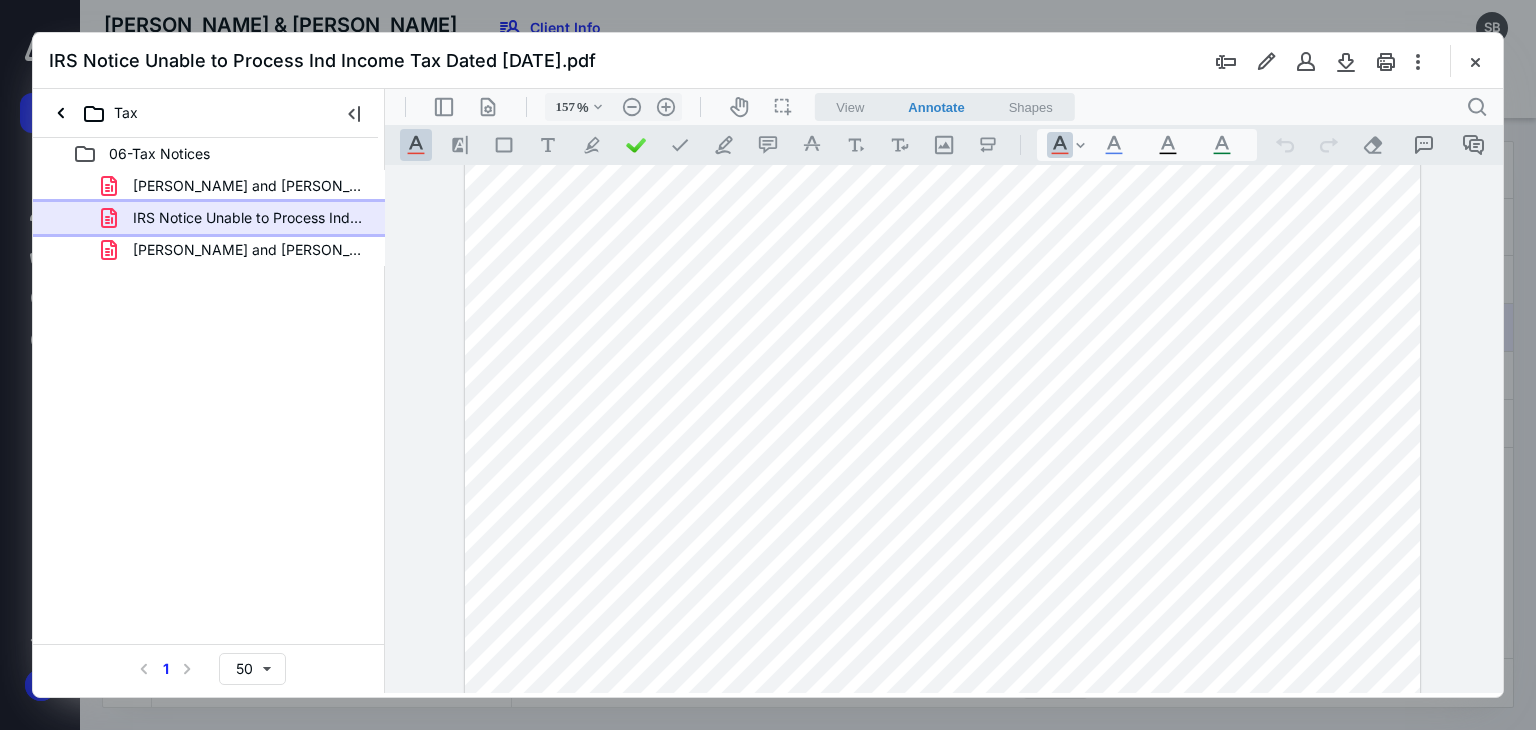 scroll, scrollTop: 0, scrollLeft: 0, axis: both 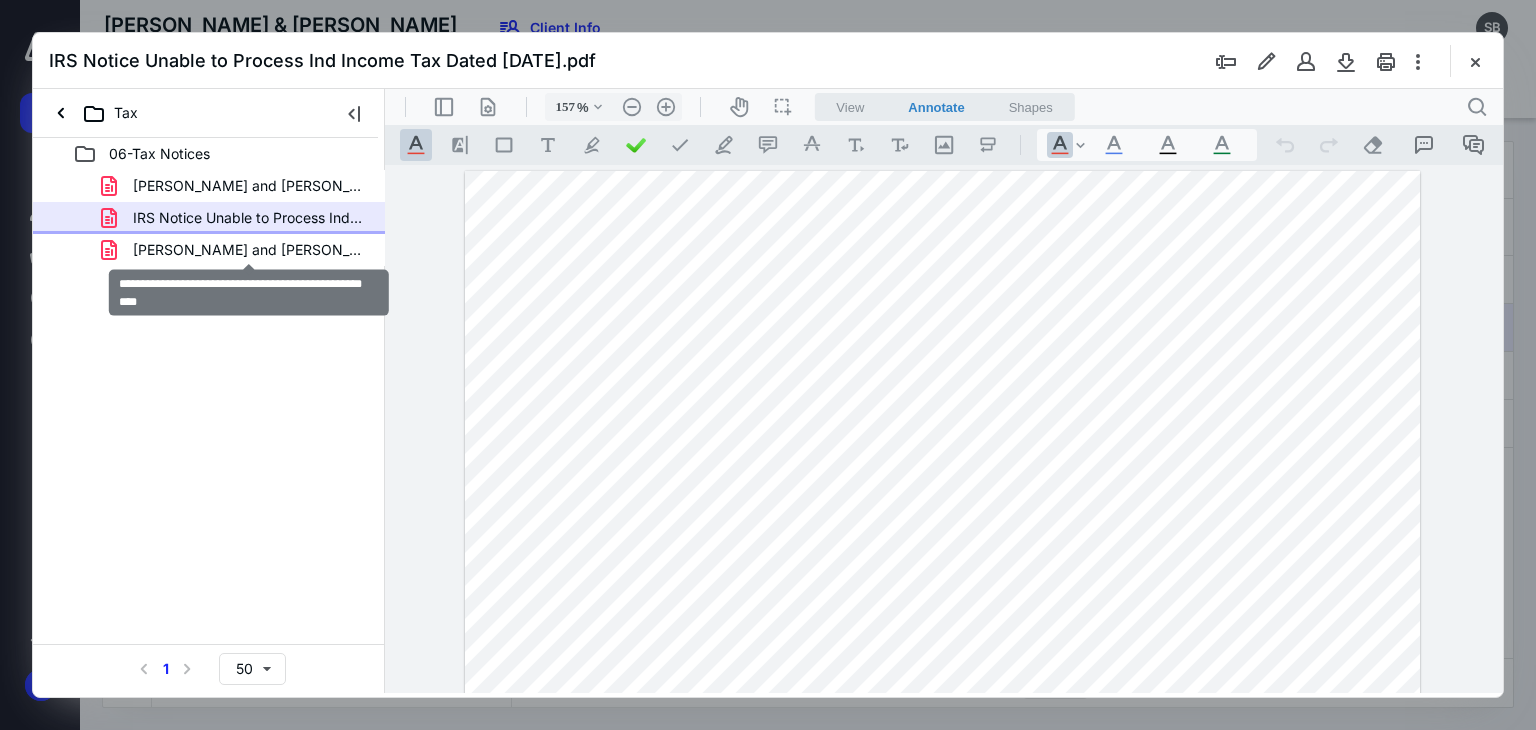 click on "Petersen, John Burdge and Frauke Income Statements.pdf" at bounding box center [249, 250] 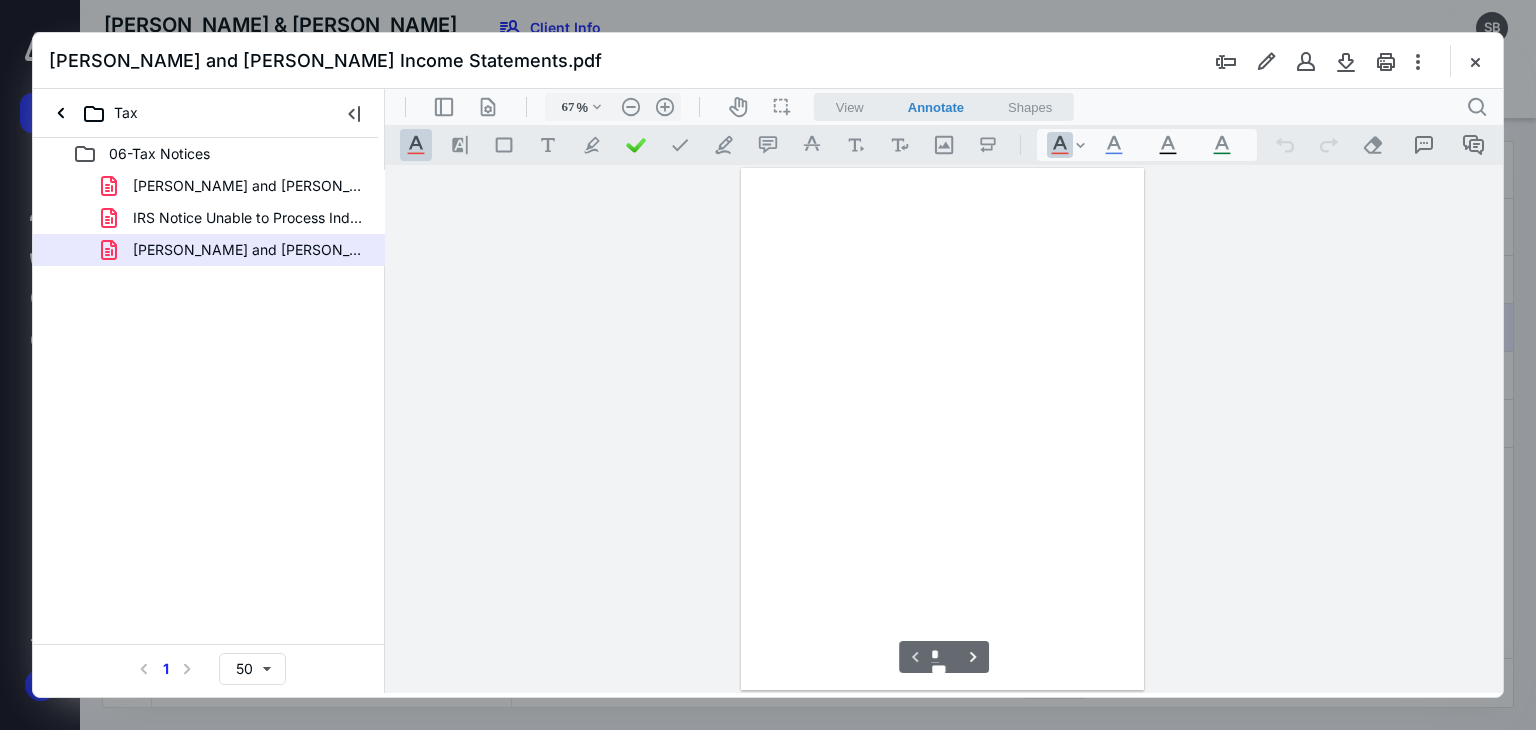 scroll, scrollTop: 79, scrollLeft: 0, axis: vertical 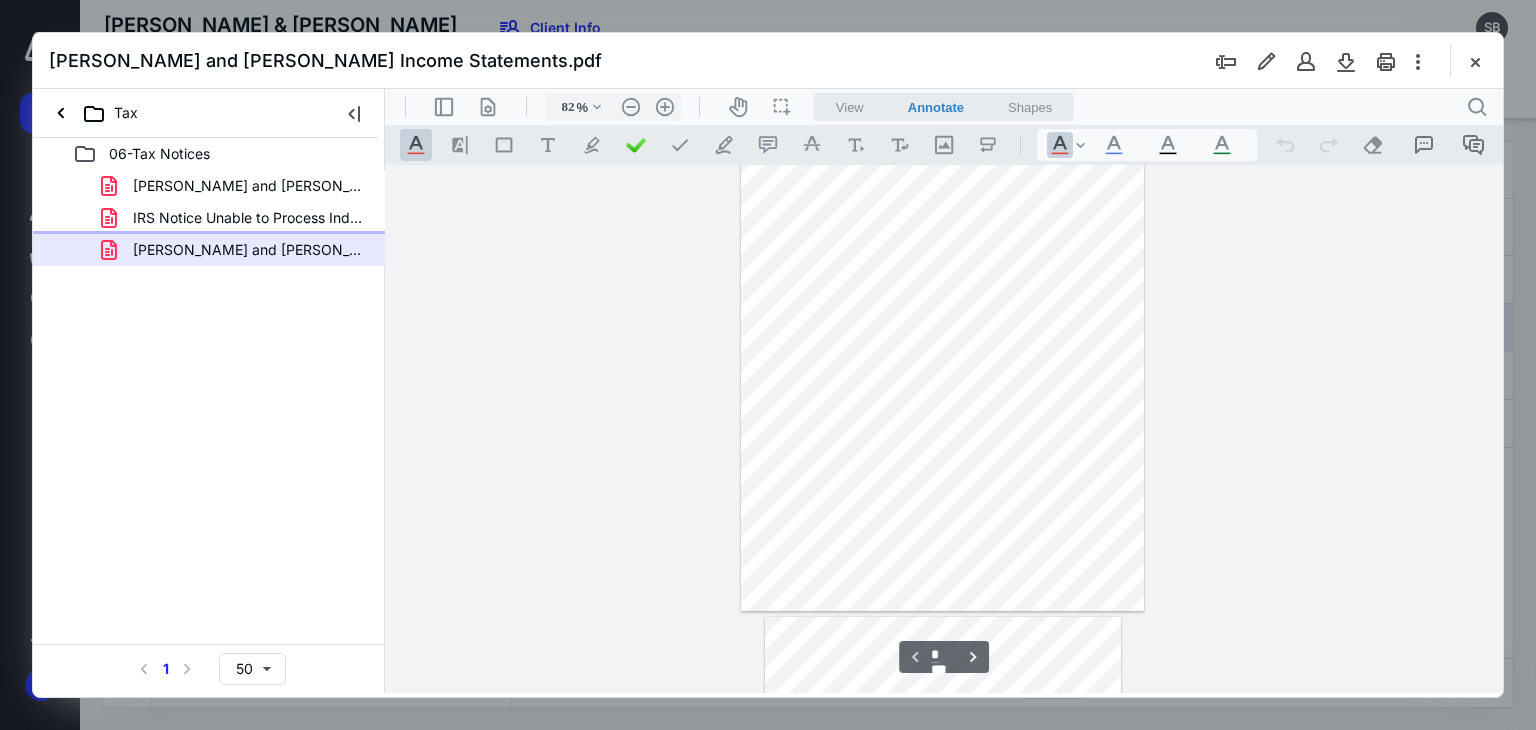 type on "107" 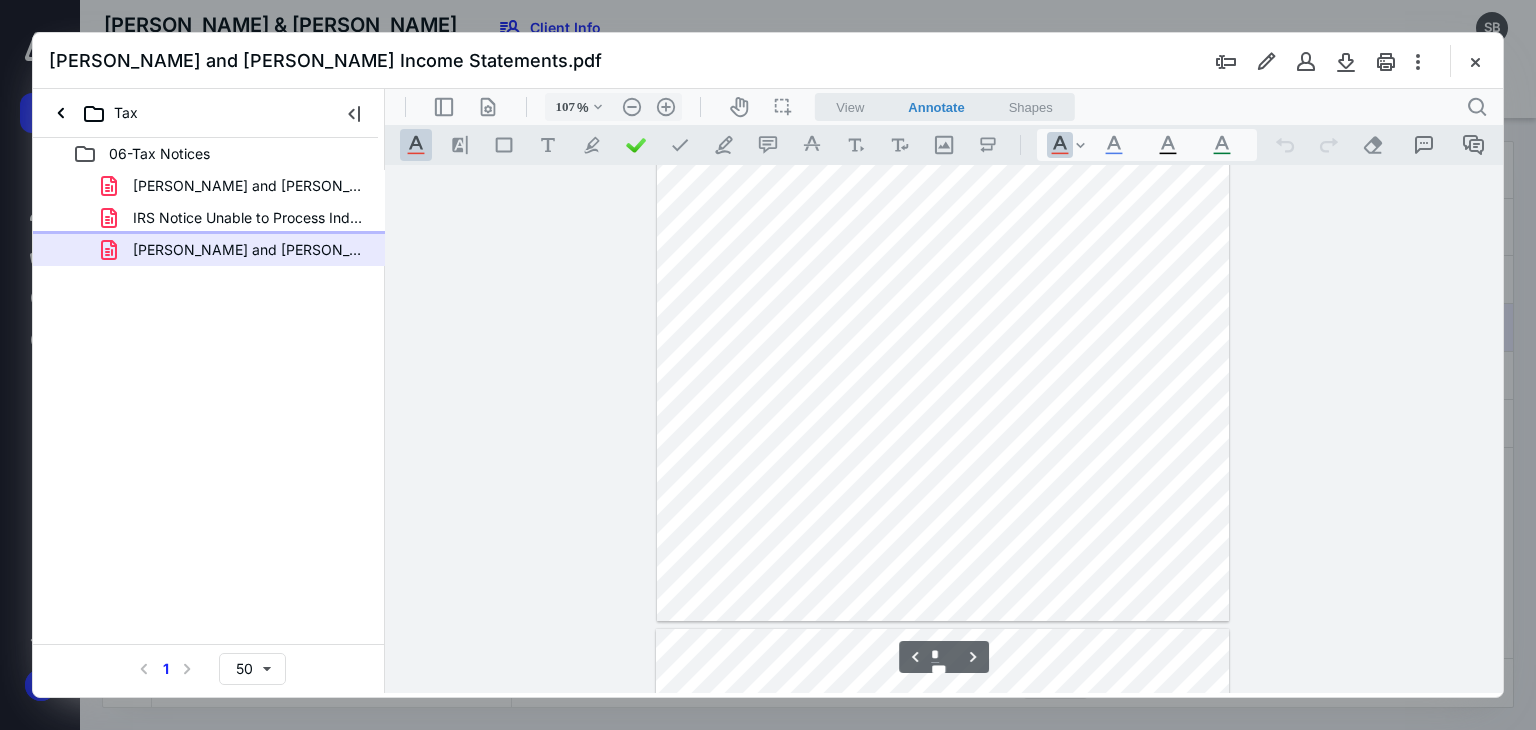 scroll, scrollTop: 592, scrollLeft: 0, axis: vertical 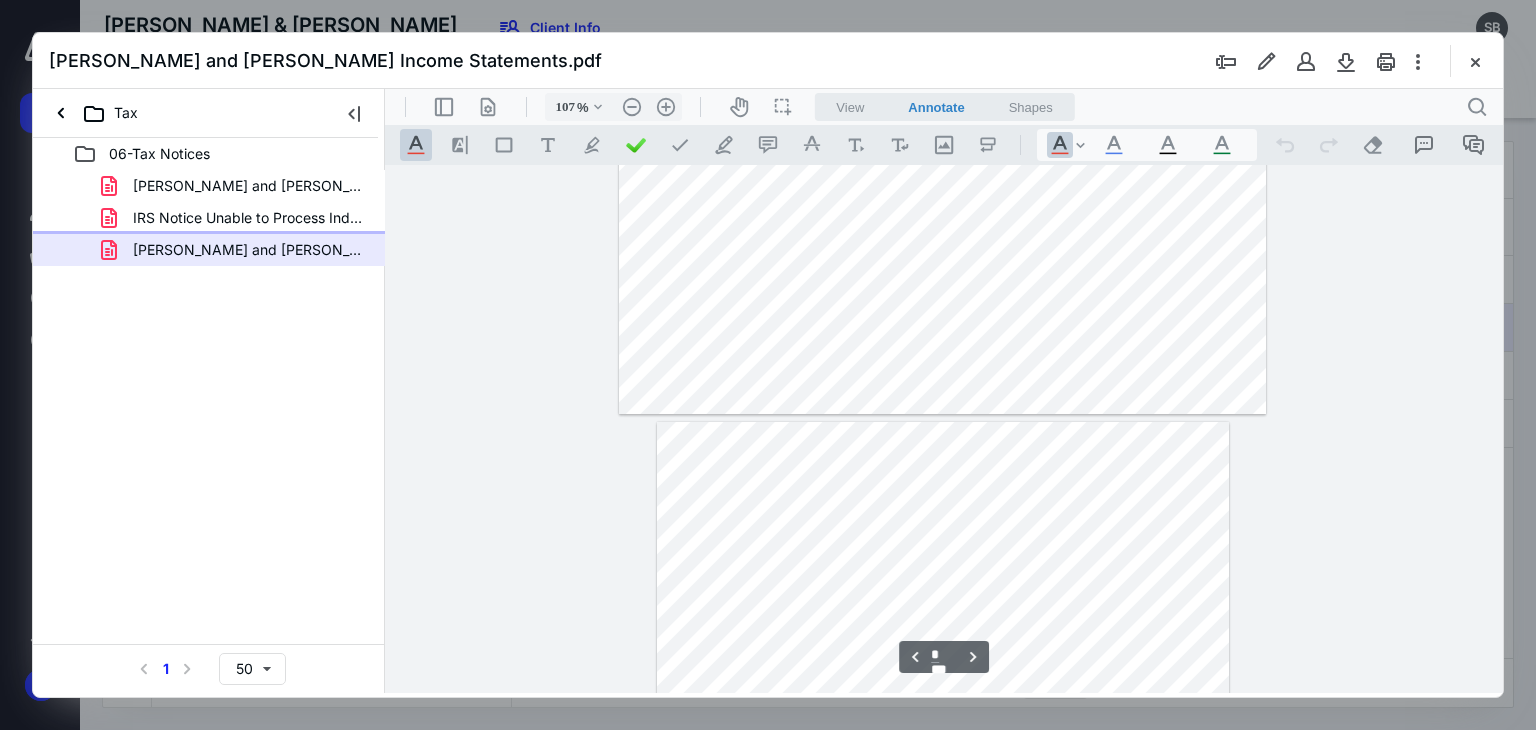 type on "*" 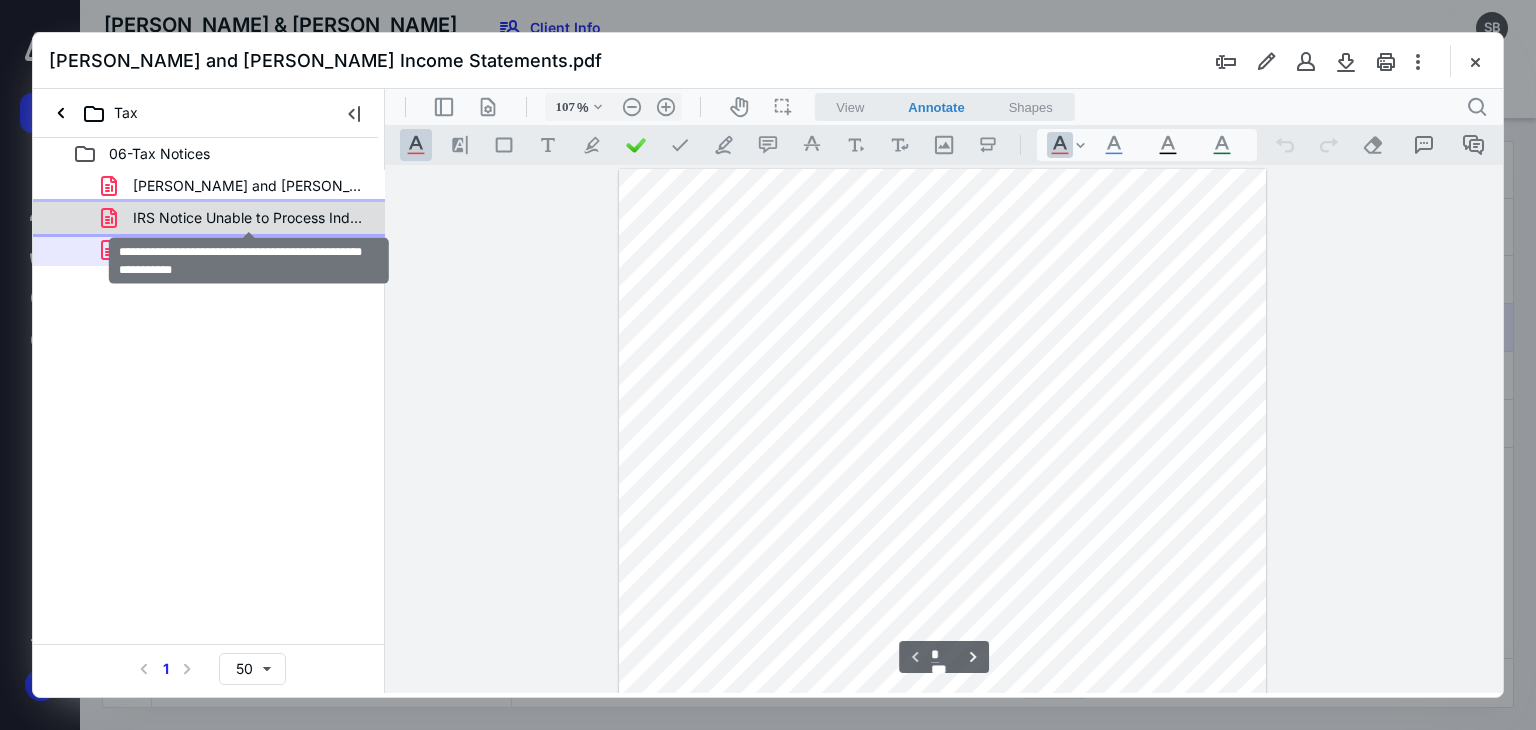 click on "IRS Notice Unable to Process Ind Income Tax Dated 6.18.25.pdf" at bounding box center [249, 218] 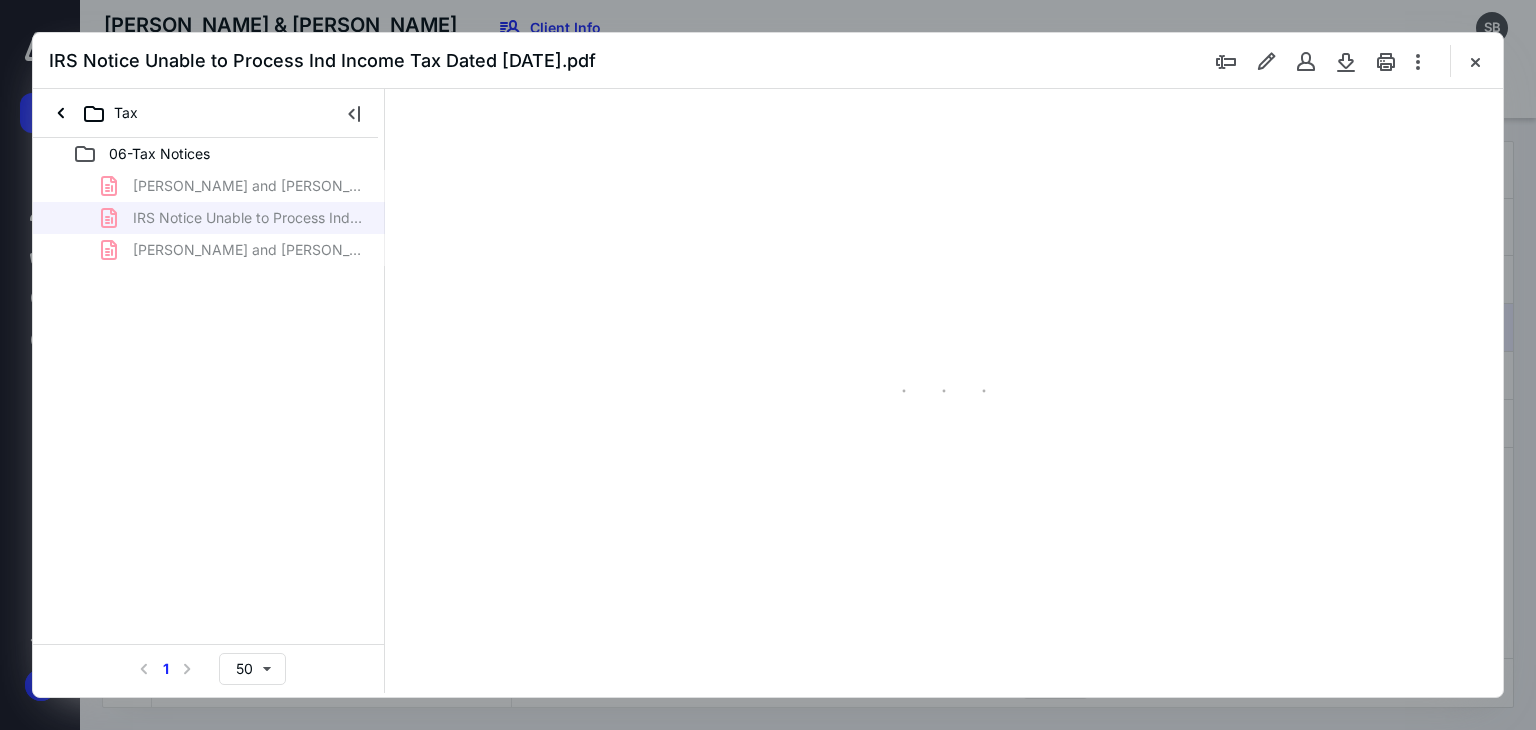 type on "67" 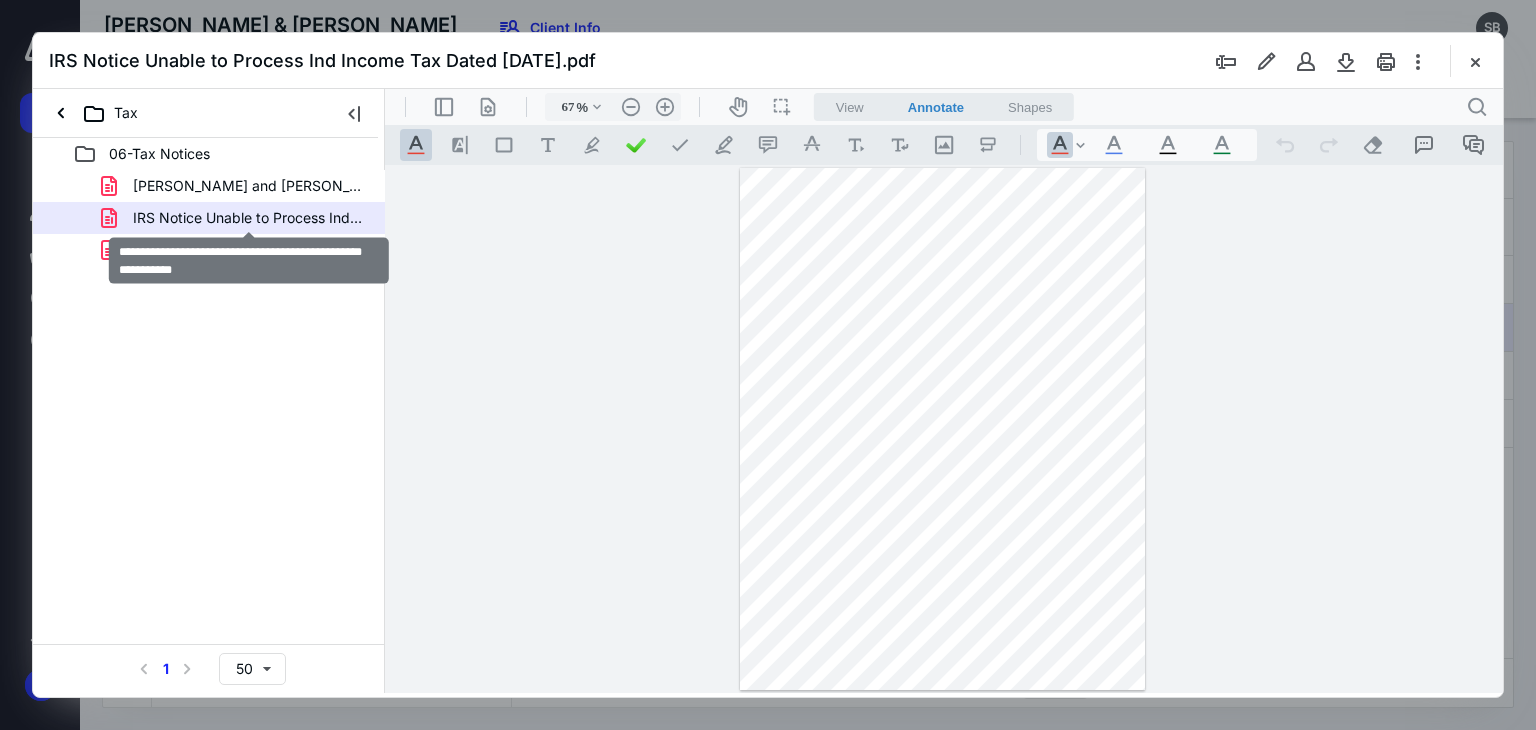 drag, startPoint x: 217, startPoint y: 217, endPoint x: 116, endPoint y: 389, distance: 199.46178 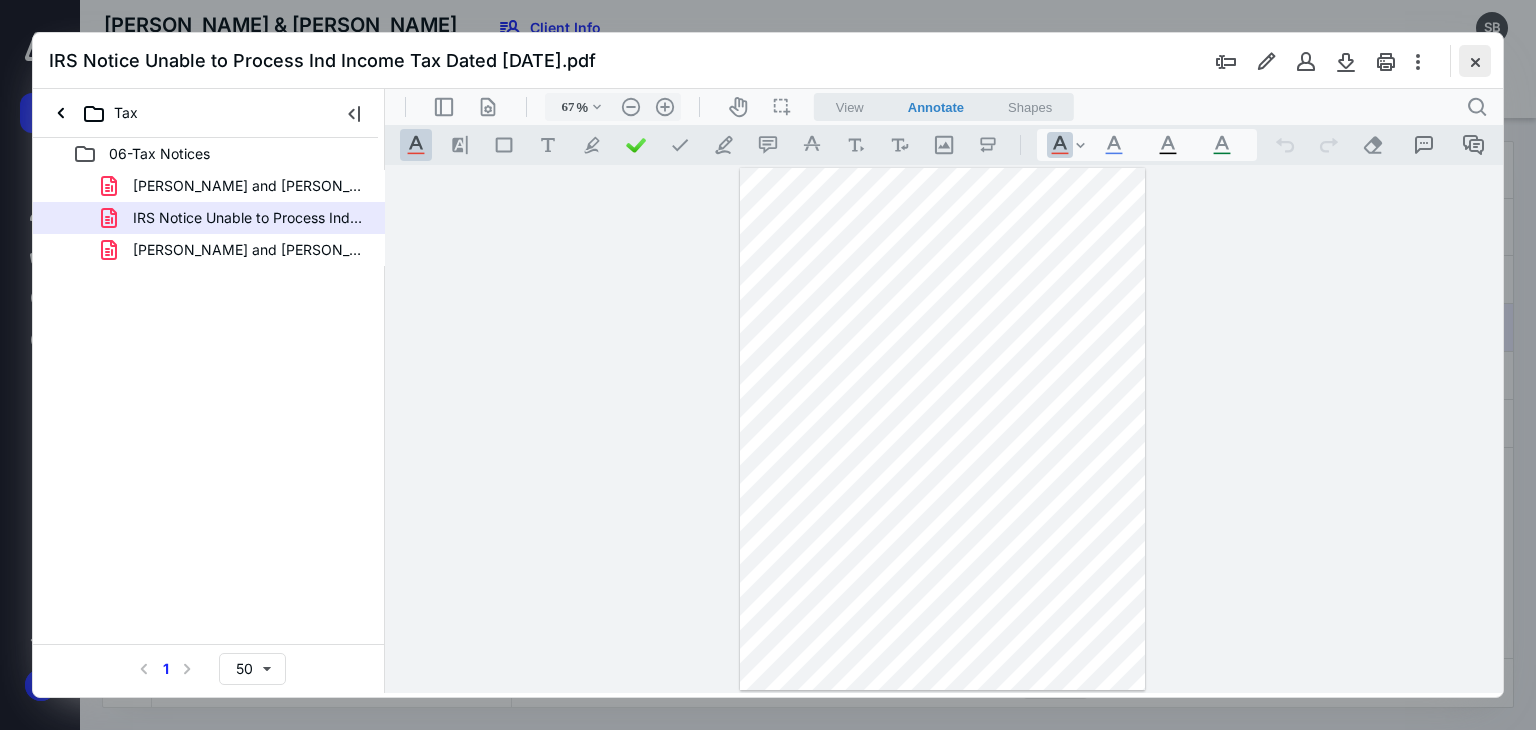 click at bounding box center [1475, 61] 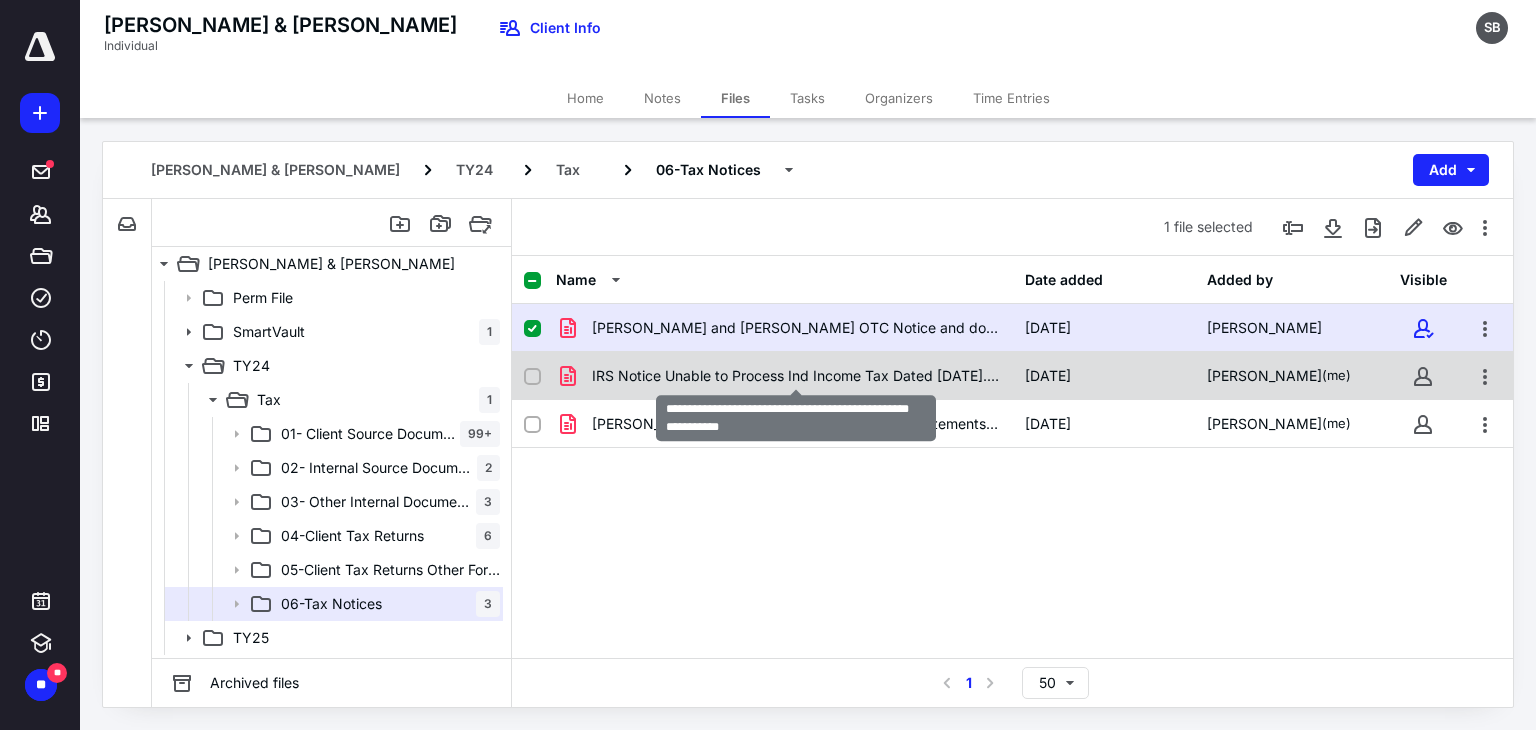 click on "IRS Notice Unable to Process Ind Income Tax Dated 6.18.25.pdf" at bounding box center (796, 376) 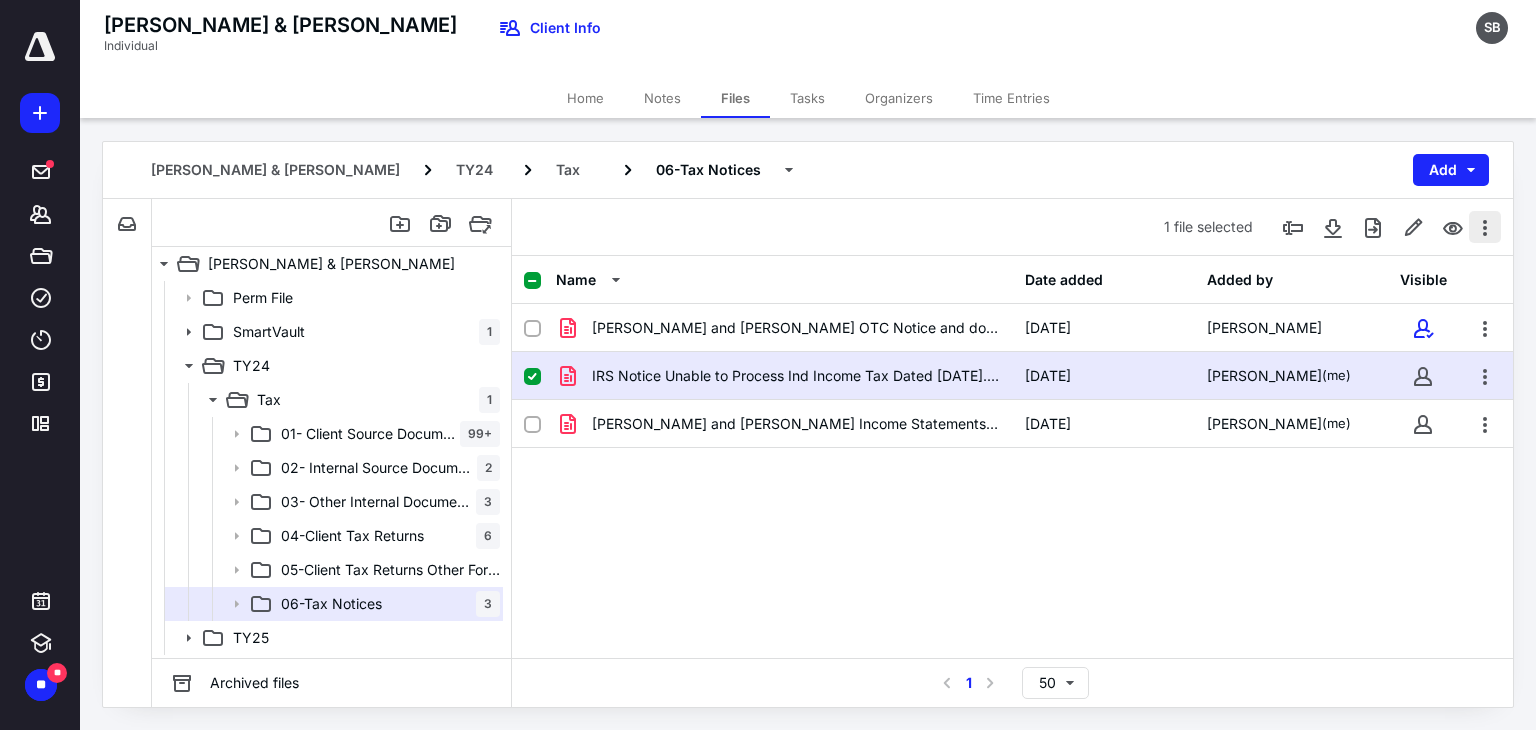 click at bounding box center (1485, 227) 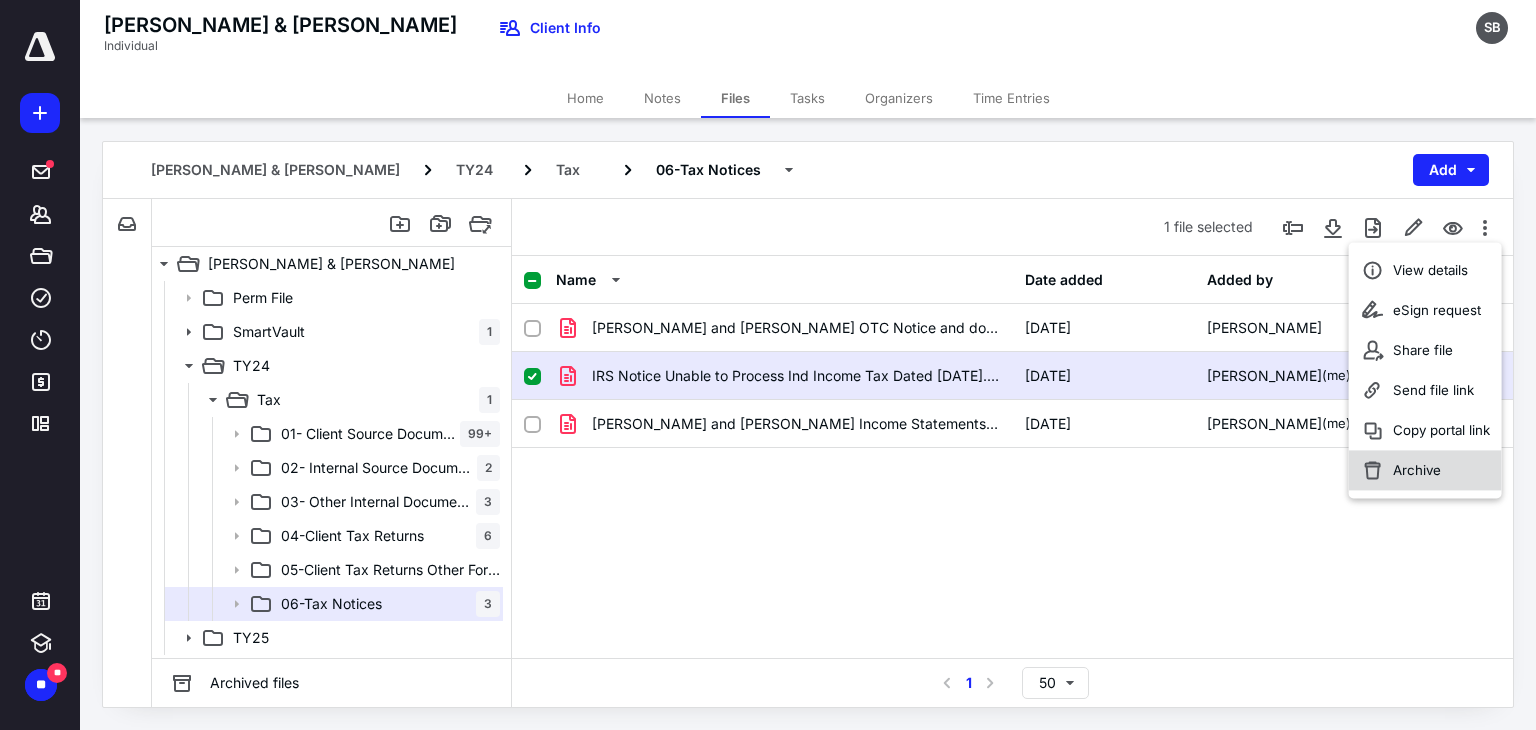 click on "Archive" at bounding box center [1417, 470] 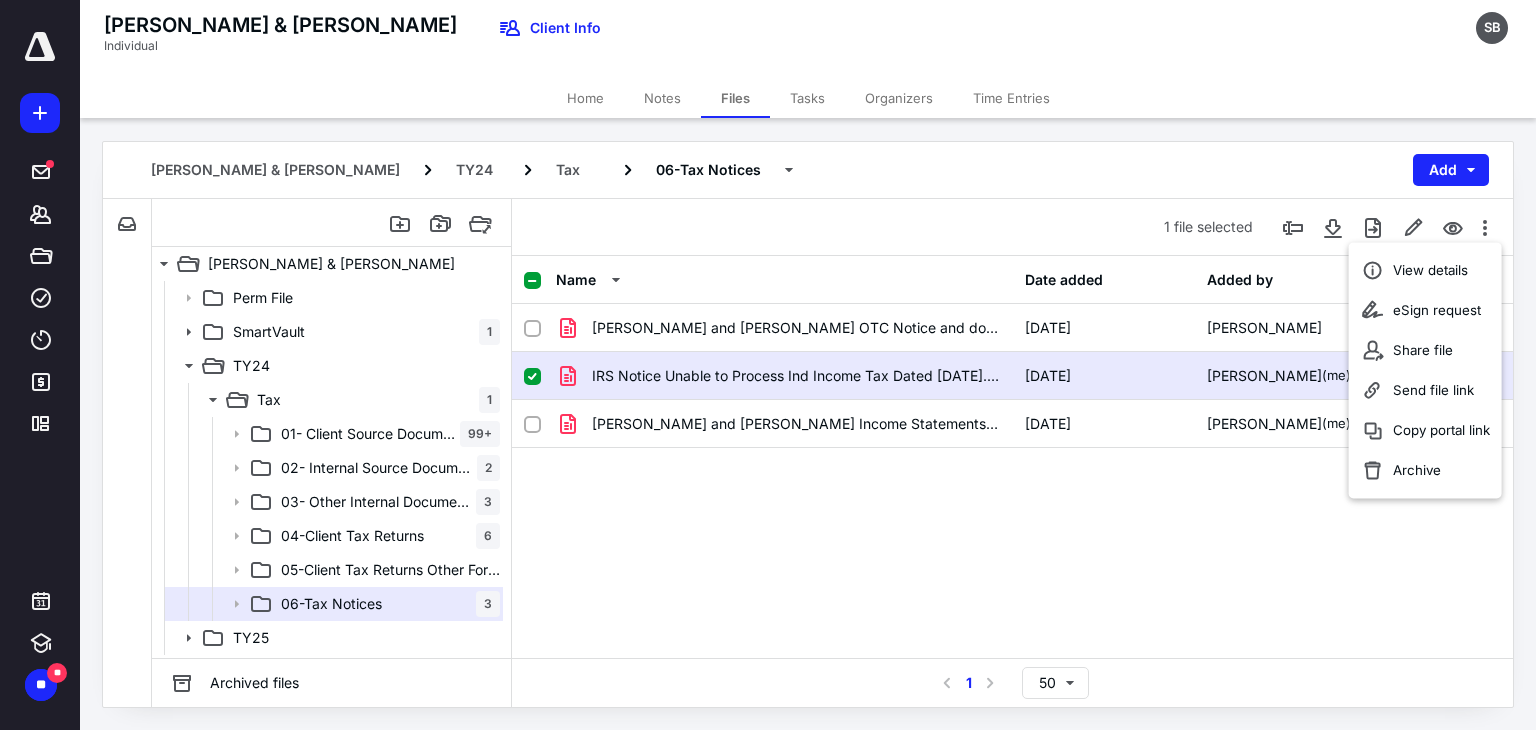 checkbox on "false" 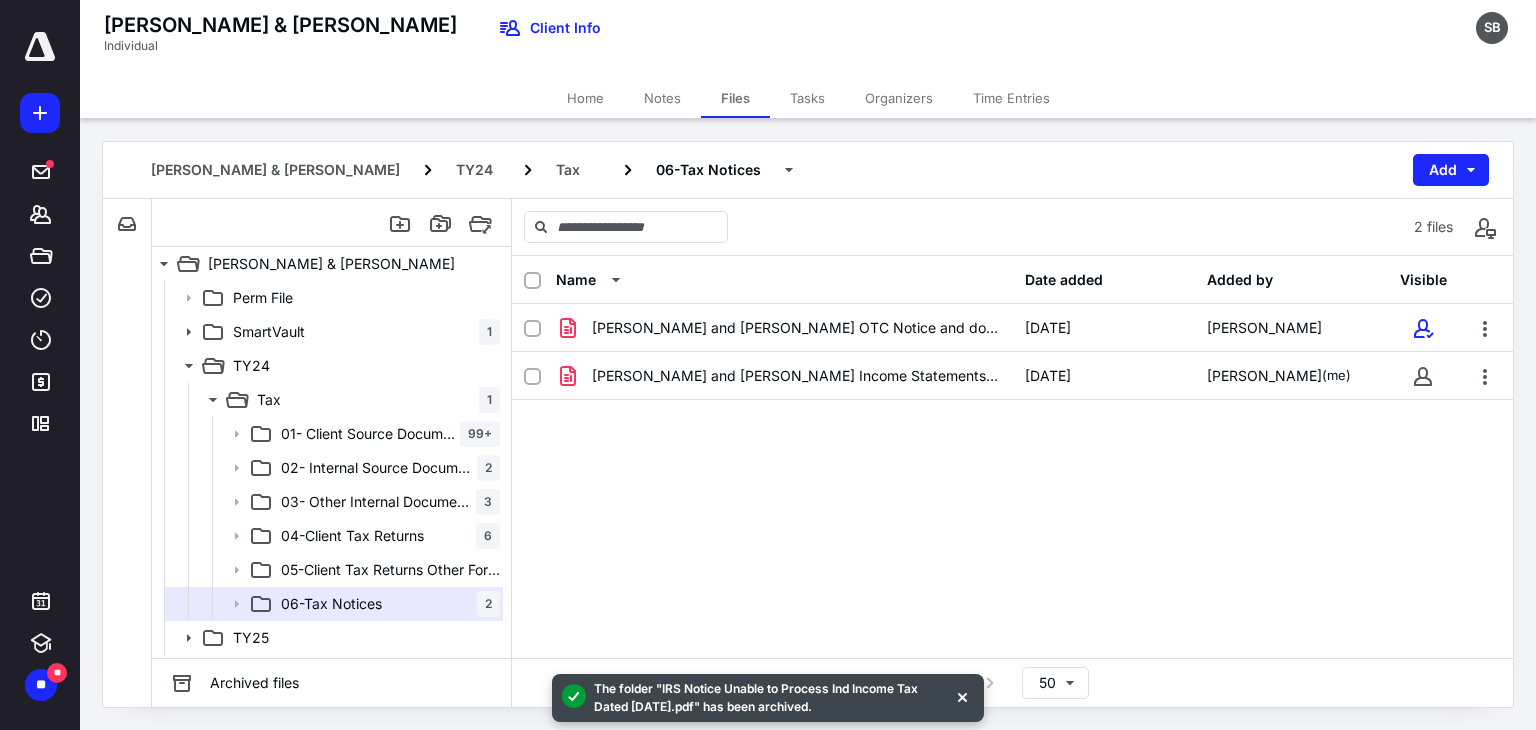 click on "Frauke Petersen and John Burdge OTC Notice and docs sent 6-27.pdf 7/7/2025 Sue Bement Petersen, John Burdge and Frauke Income Statements.pdf 6/27/2025 Tom Caddell  (me)" at bounding box center (1012, 454) 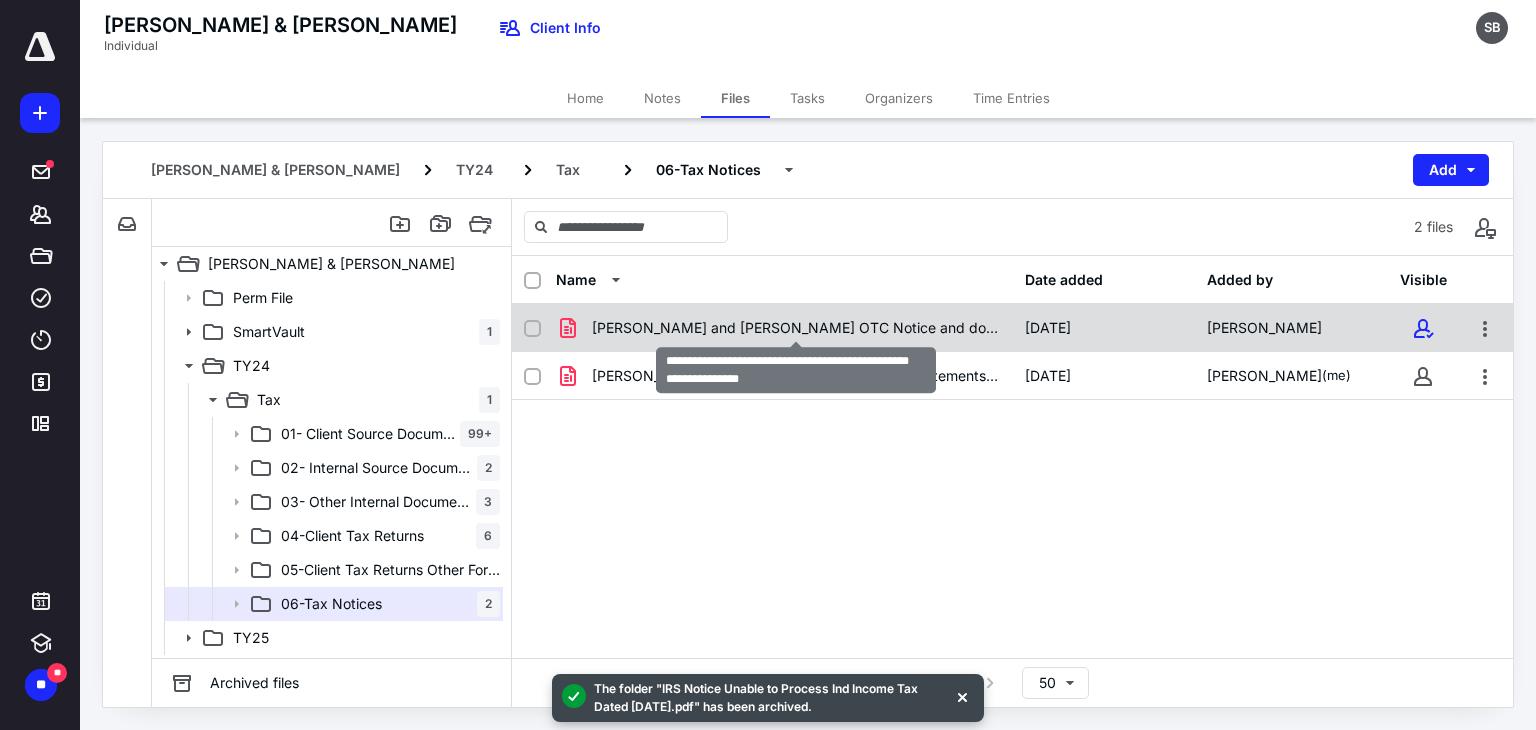 click on "Frauke Petersen and John Burdge OTC Notice and docs sent 6-27.pdf" at bounding box center [796, 328] 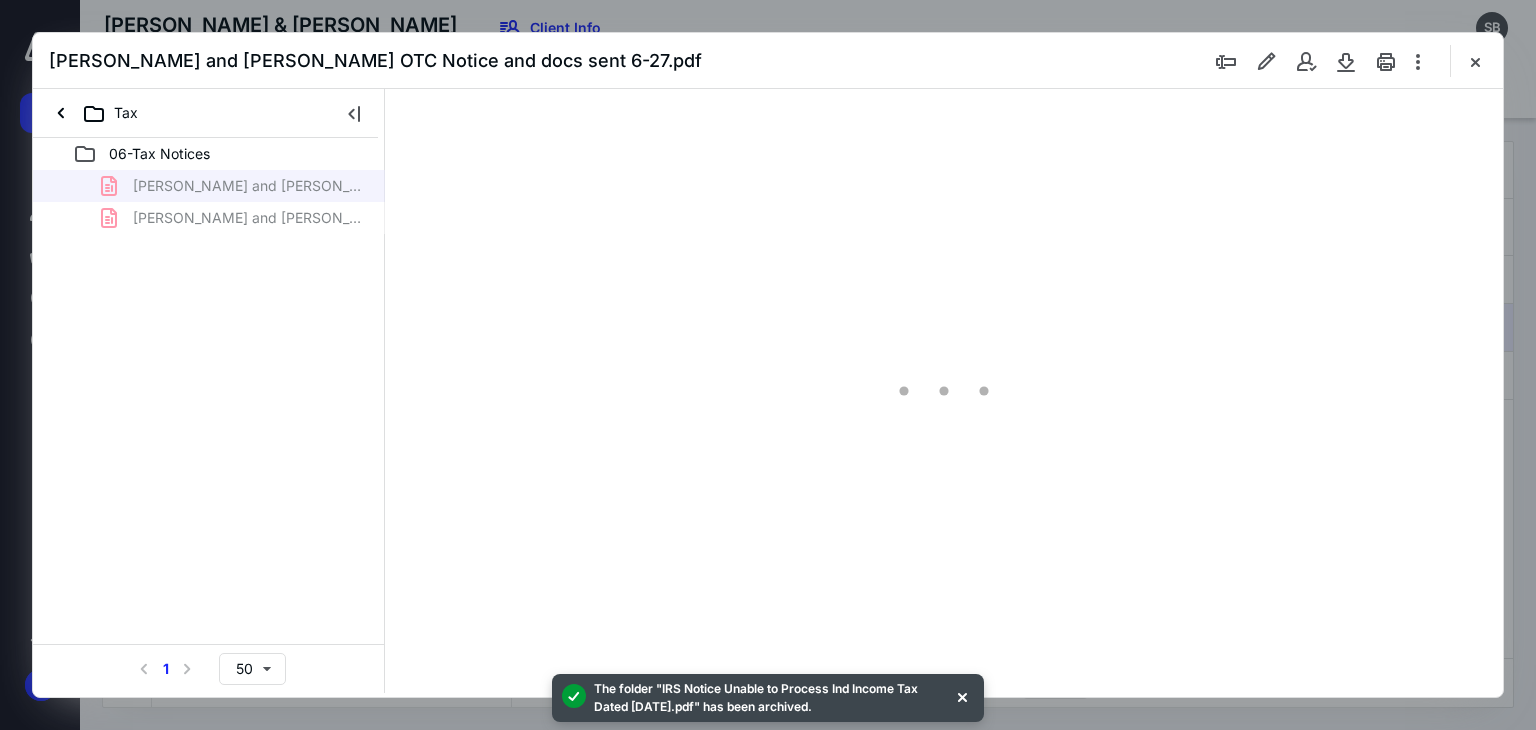 scroll, scrollTop: 0, scrollLeft: 0, axis: both 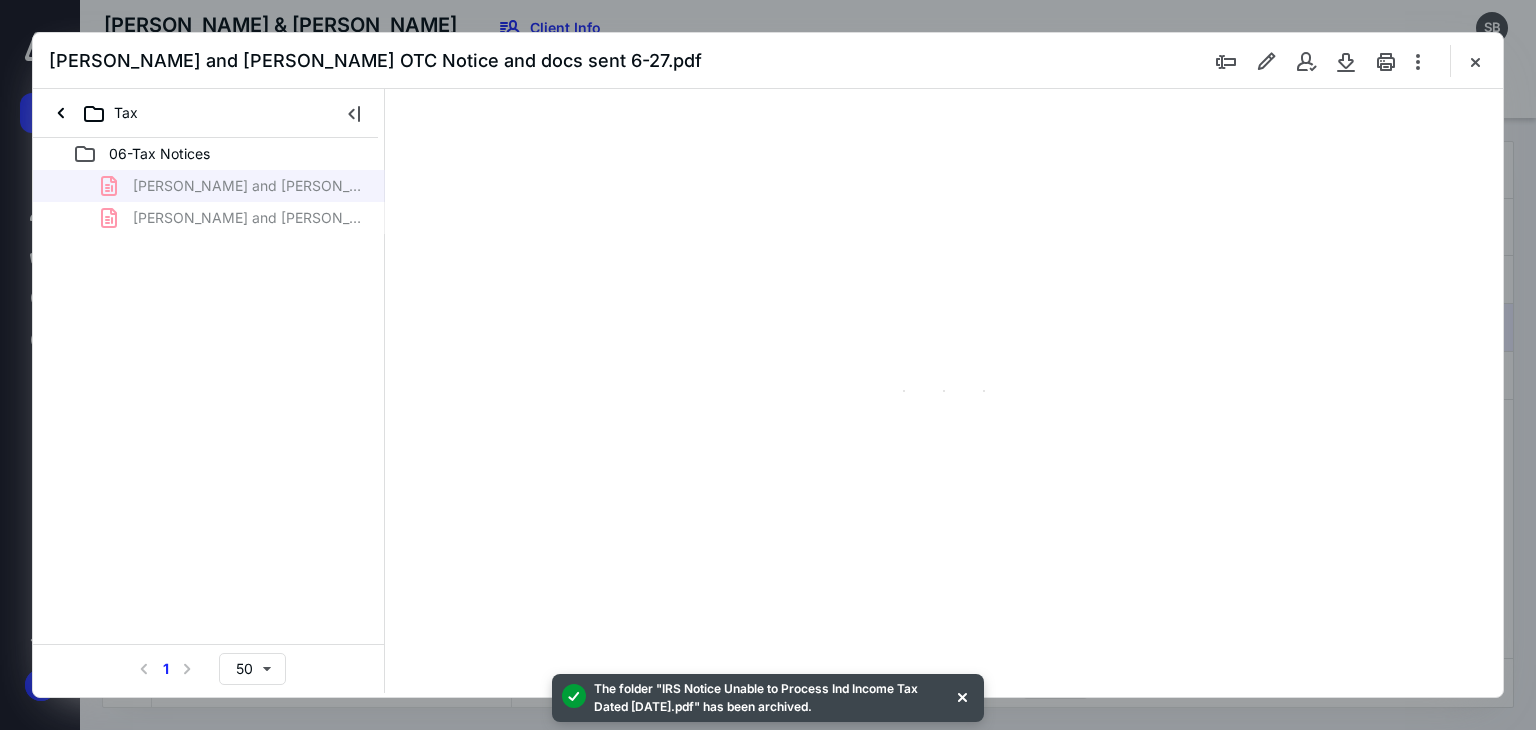 type on "67" 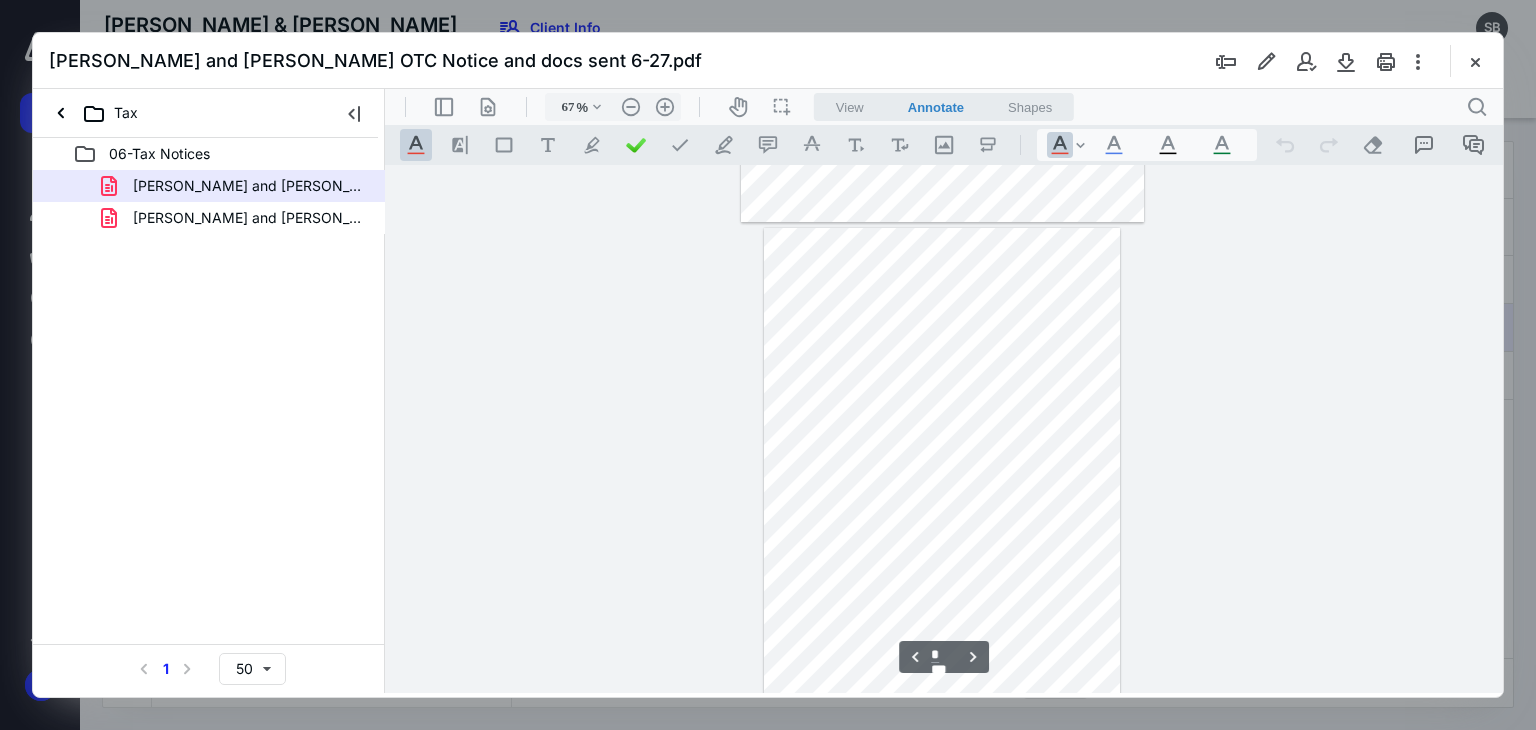 scroll, scrollTop: 1200, scrollLeft: 0, axis: vertical 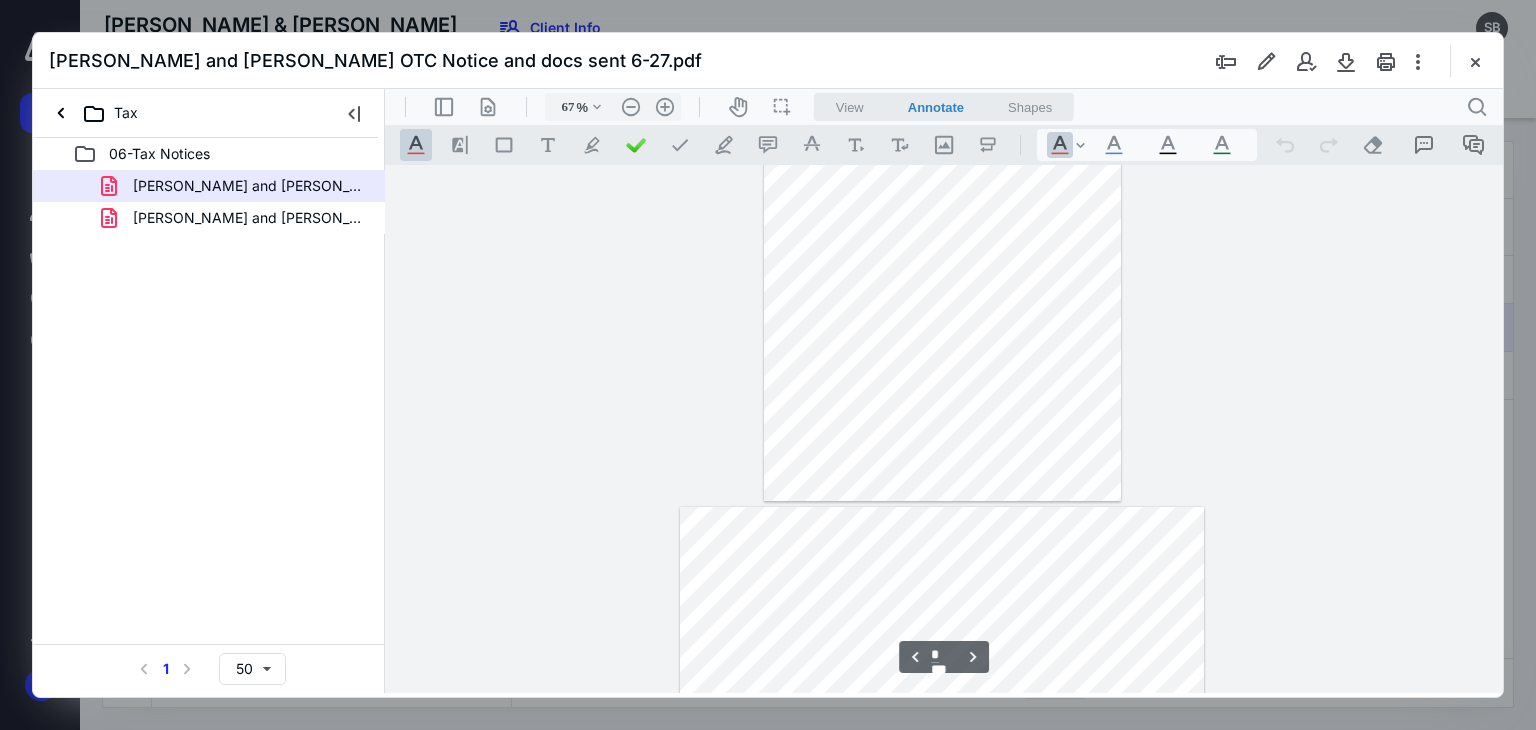 type on "*" 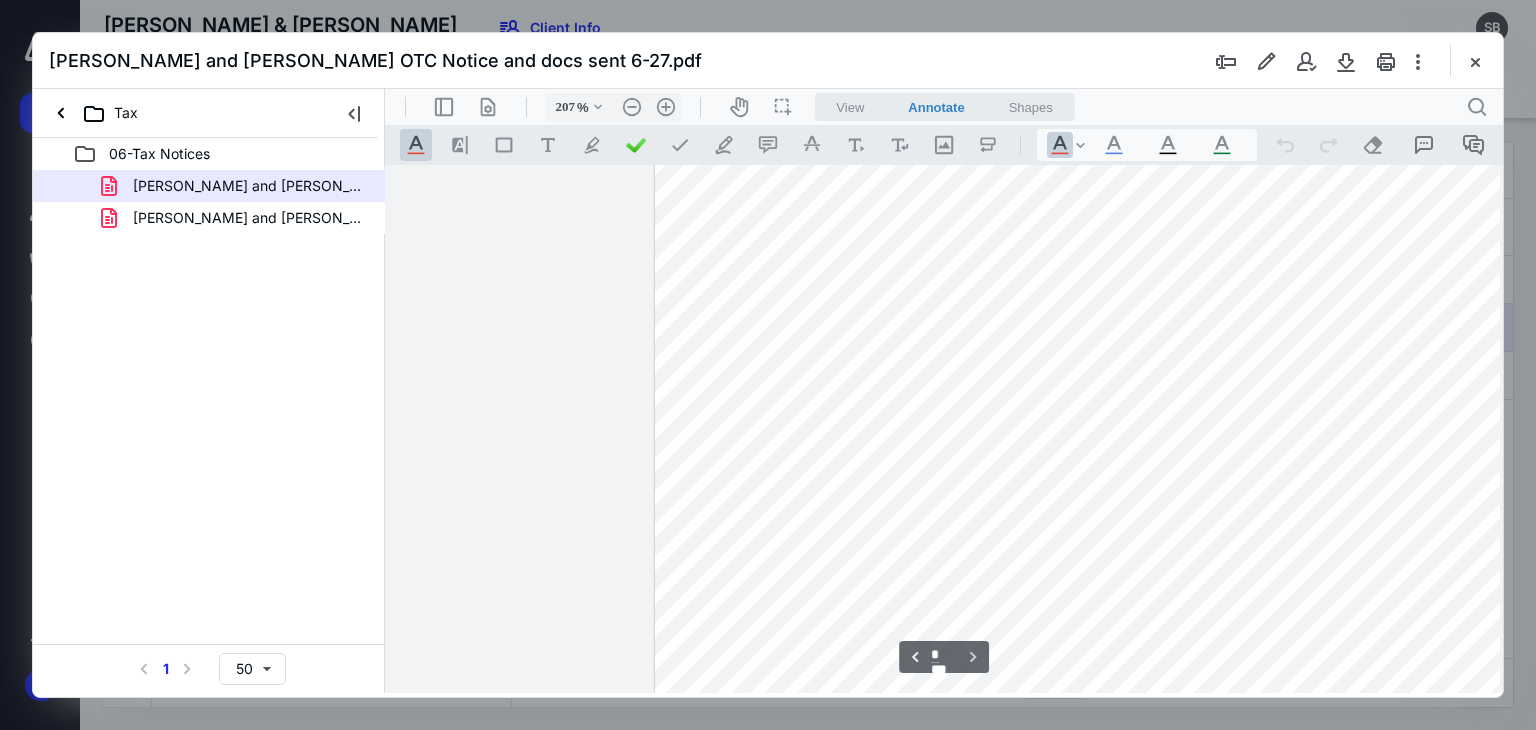 scroll, scrollTop: 6705, scrollLeft: 301, axis: both 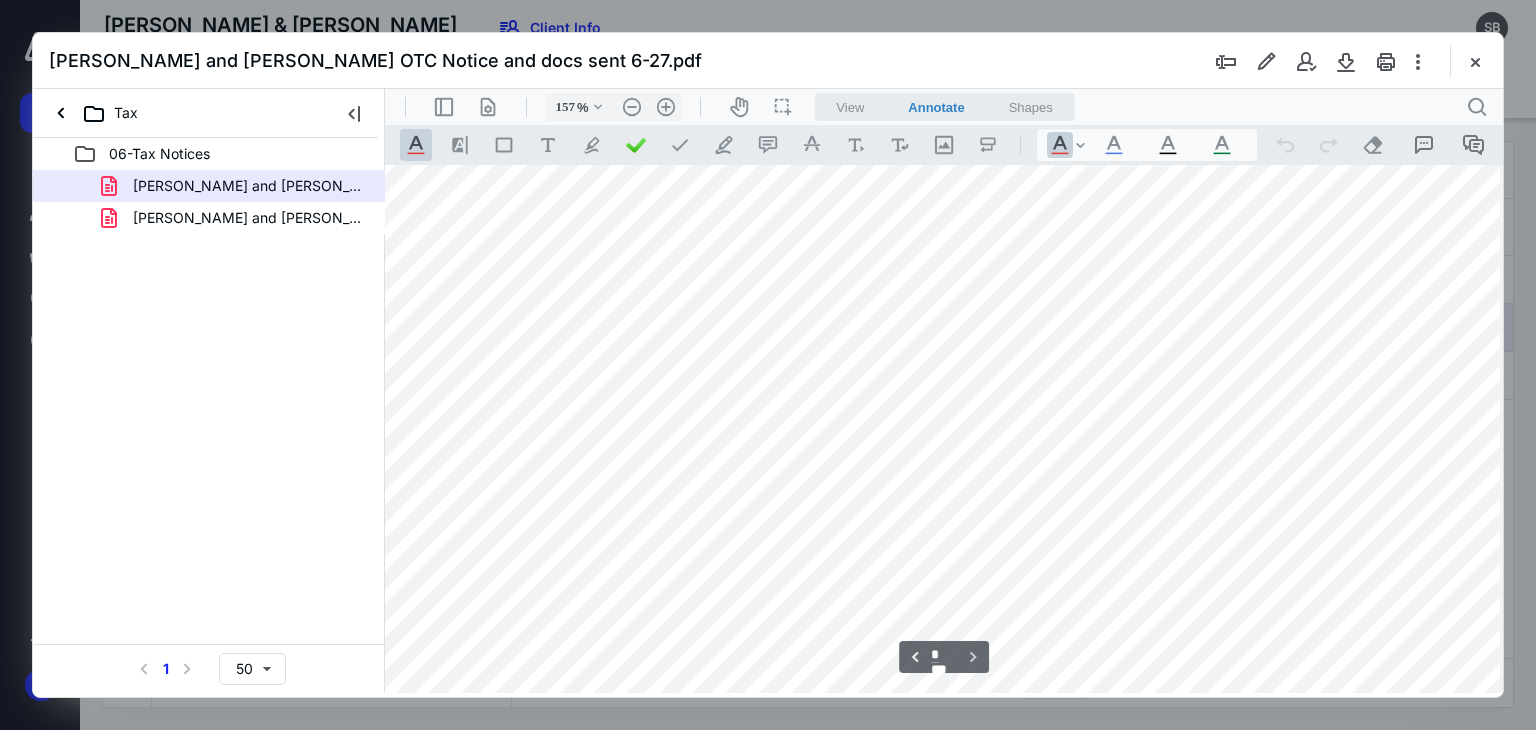 type on "107" 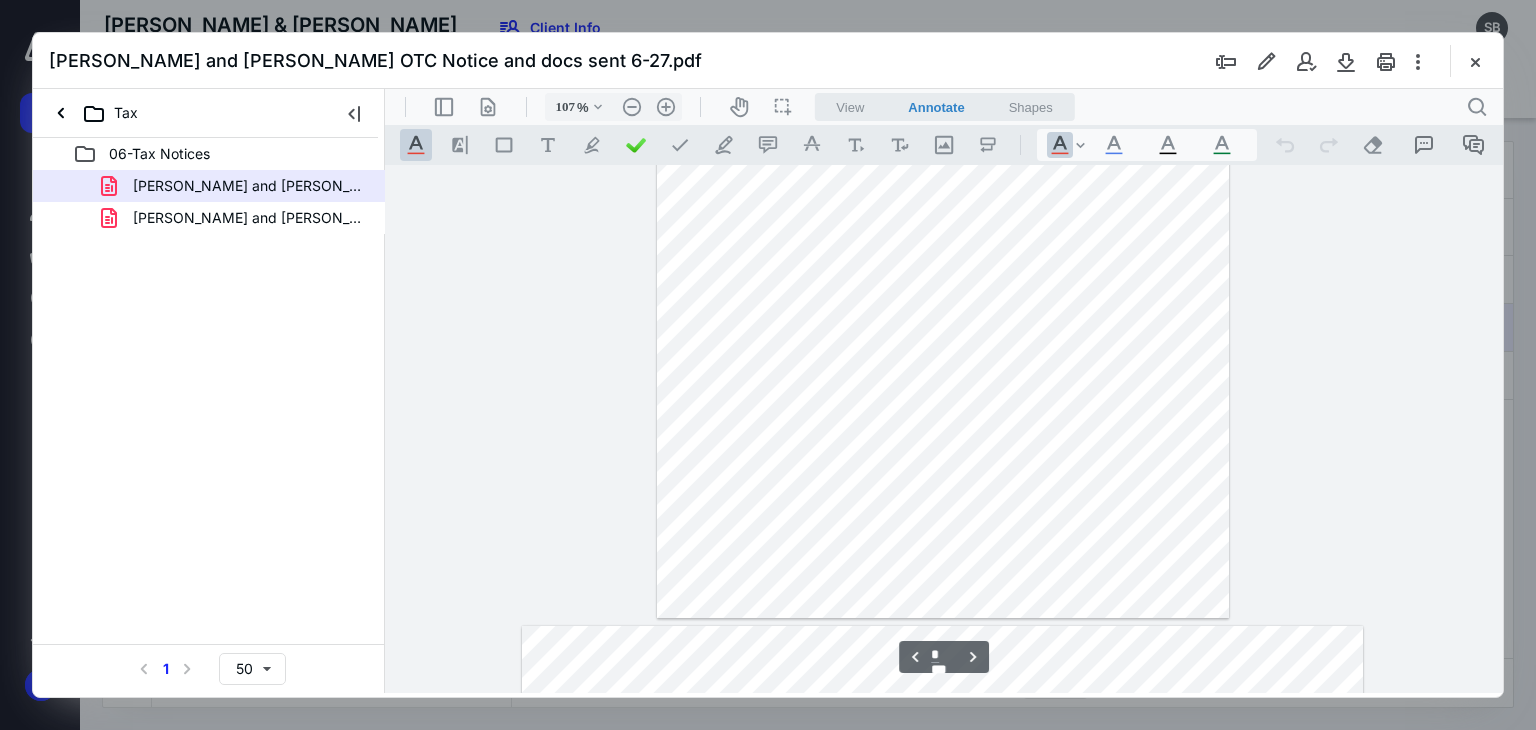 scroll, scrollTop: 2784, scrollLeft: 0, axis: vertical 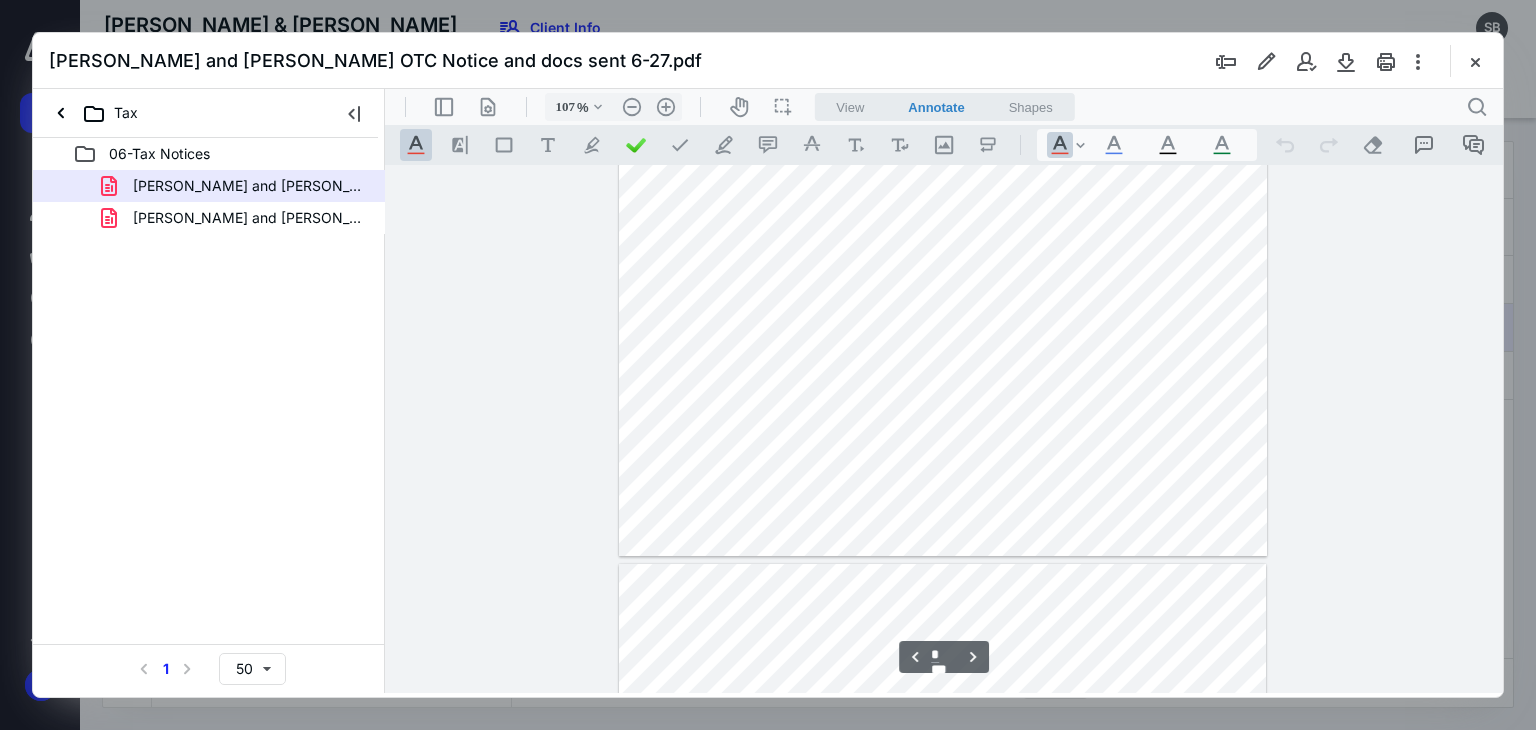 type on "*" 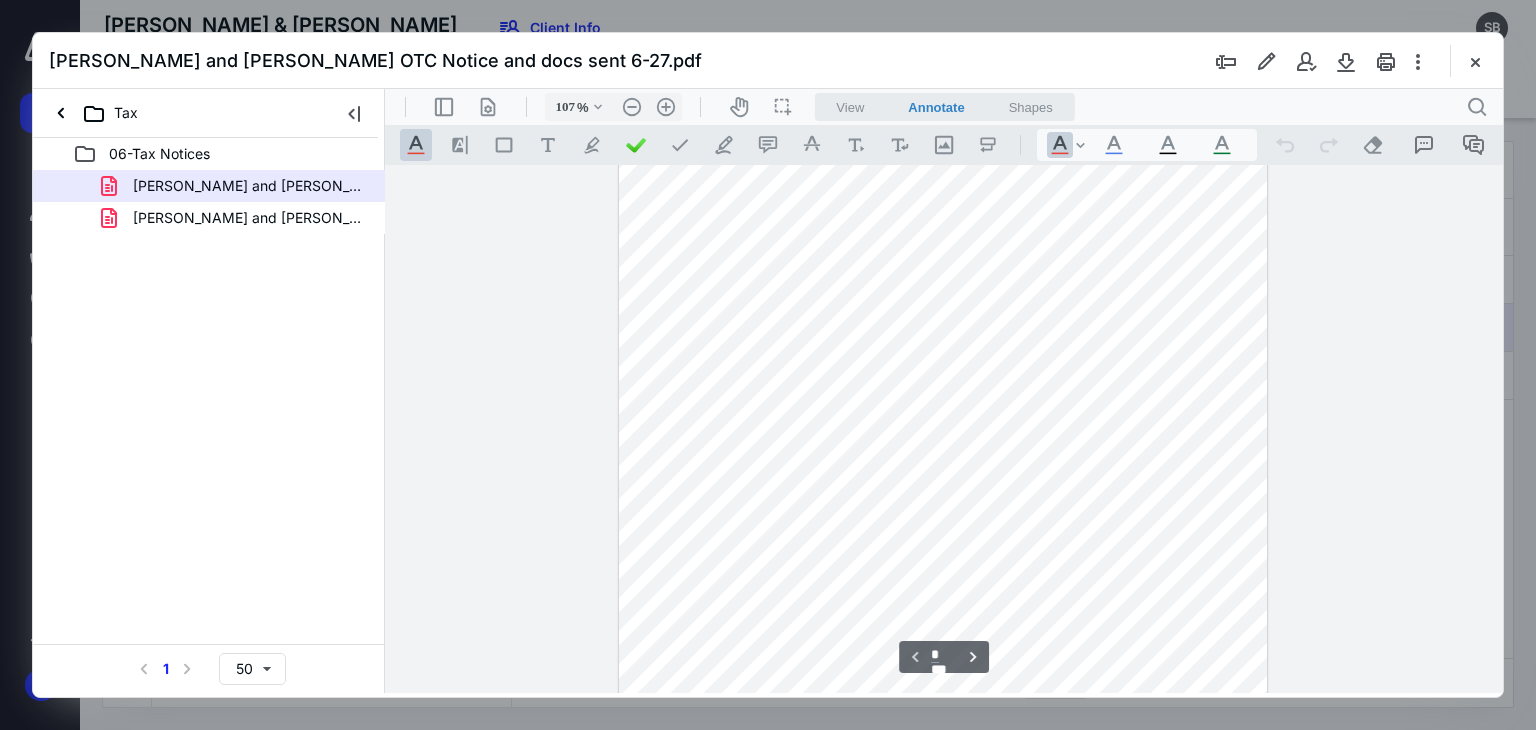 scroll, scrollTop: 0, scrollLeft: 0, axis: both 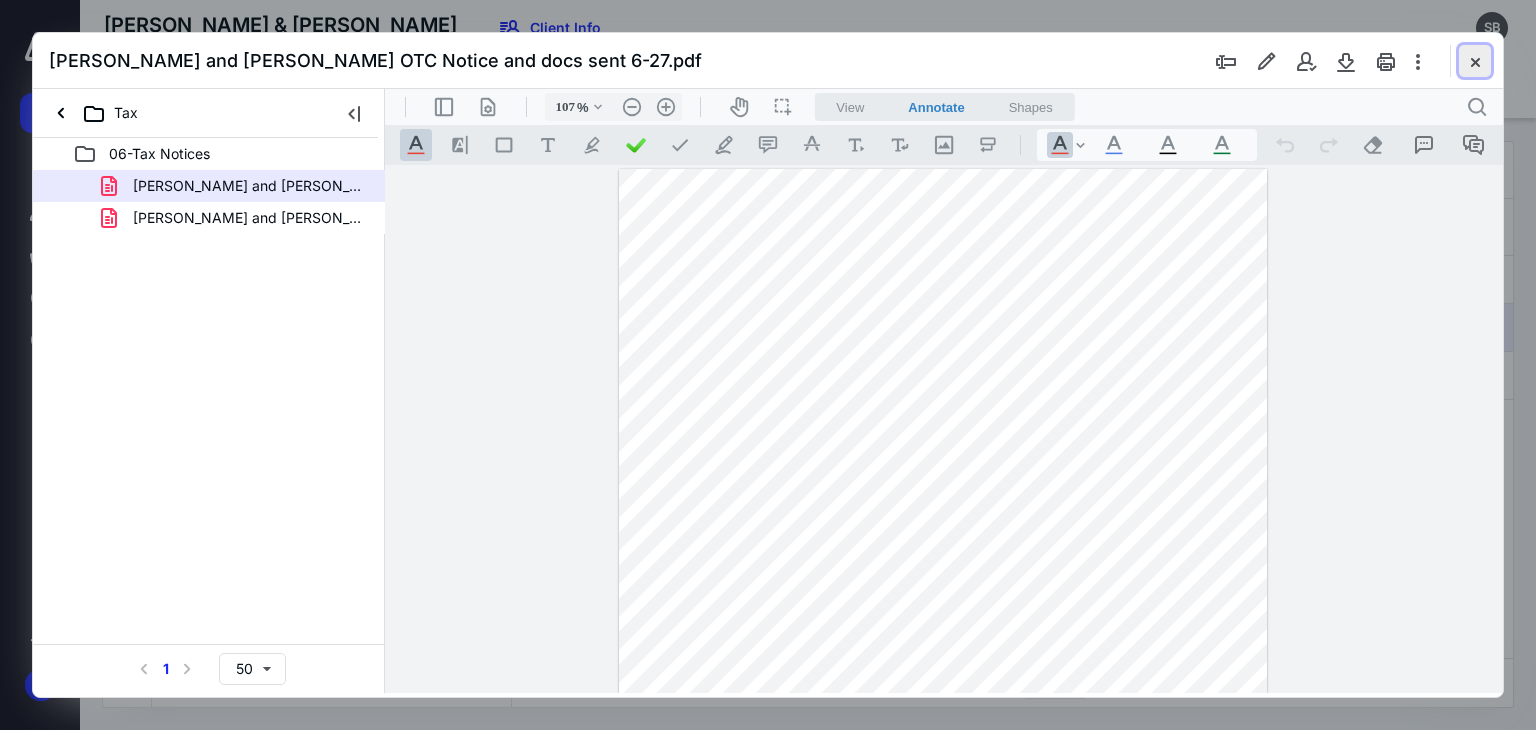 click at bounding box center (1475, 61) 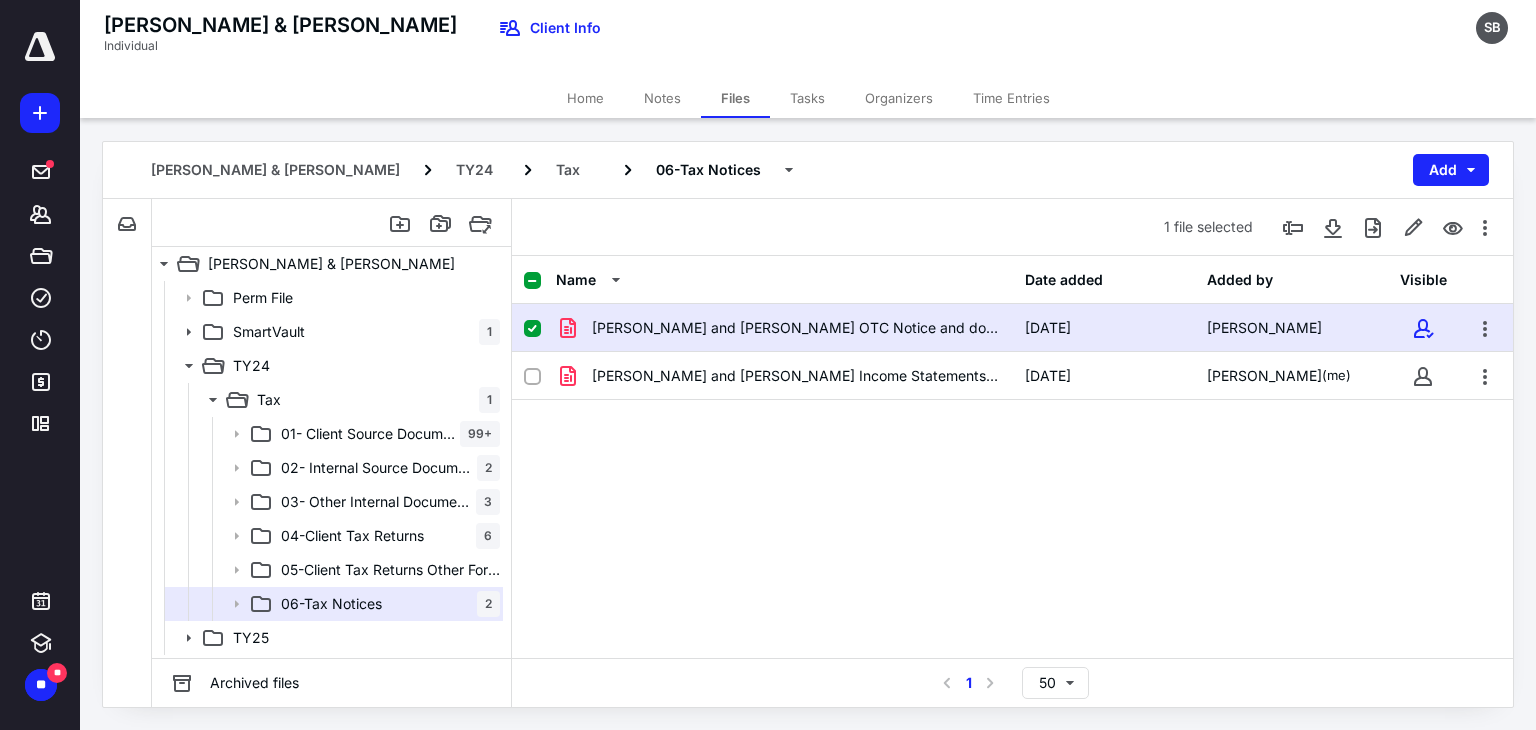 click on "Name Date added Added by Visible Frauke Petersen and John Burdge OTC Notice and docs sent 6-27.pdf 7/7/2025 Sue Bement Petersen, John Burdge and Frauke Income Statements.pdf 6/27/2025 Tom Caddell  (me)" at bounding box center [1012, 457] 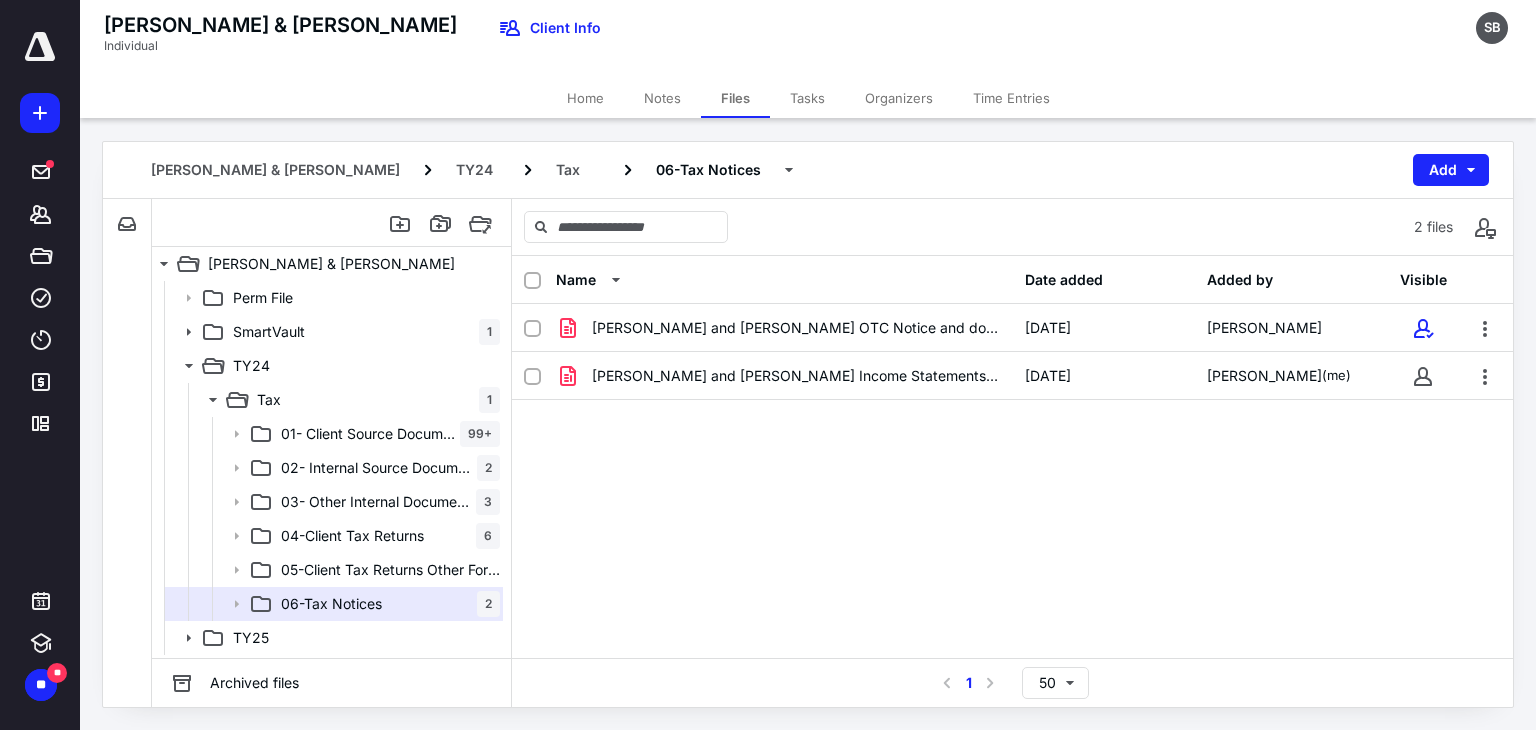 click on "Frauke Petersen and John Burdge OTC Notice and docs sent 6-27.pdf 7/7/2025 Sue Bement Petersen, John Burdge and Frauke Income Statements.pdf 6/27/2025 Tom Caddell  (me)" at bounding box center [1012, 454] 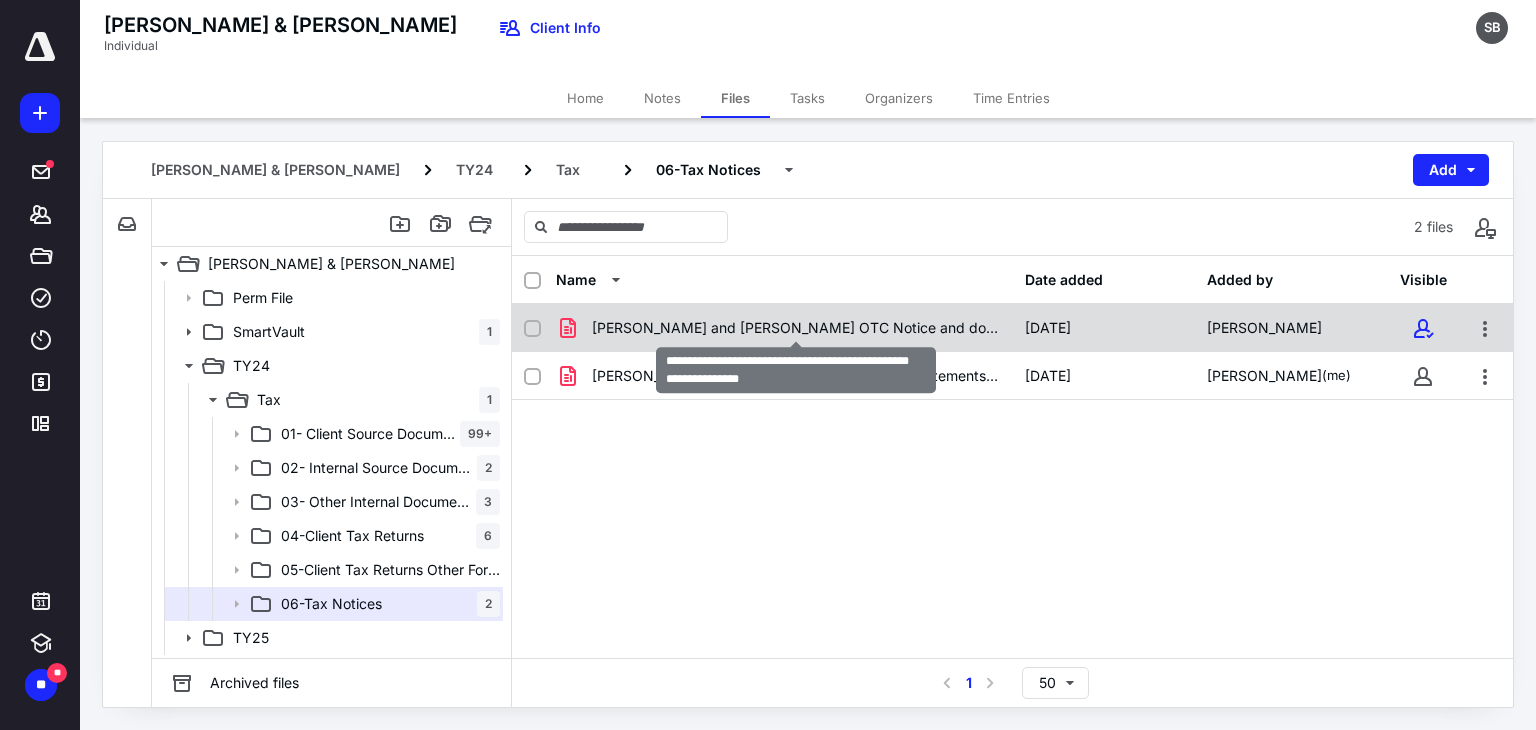 click on "Frauke Petersen and John Burdge OTC Notice and docs sent 6-27.pdf" at bounding box center [796, 328] 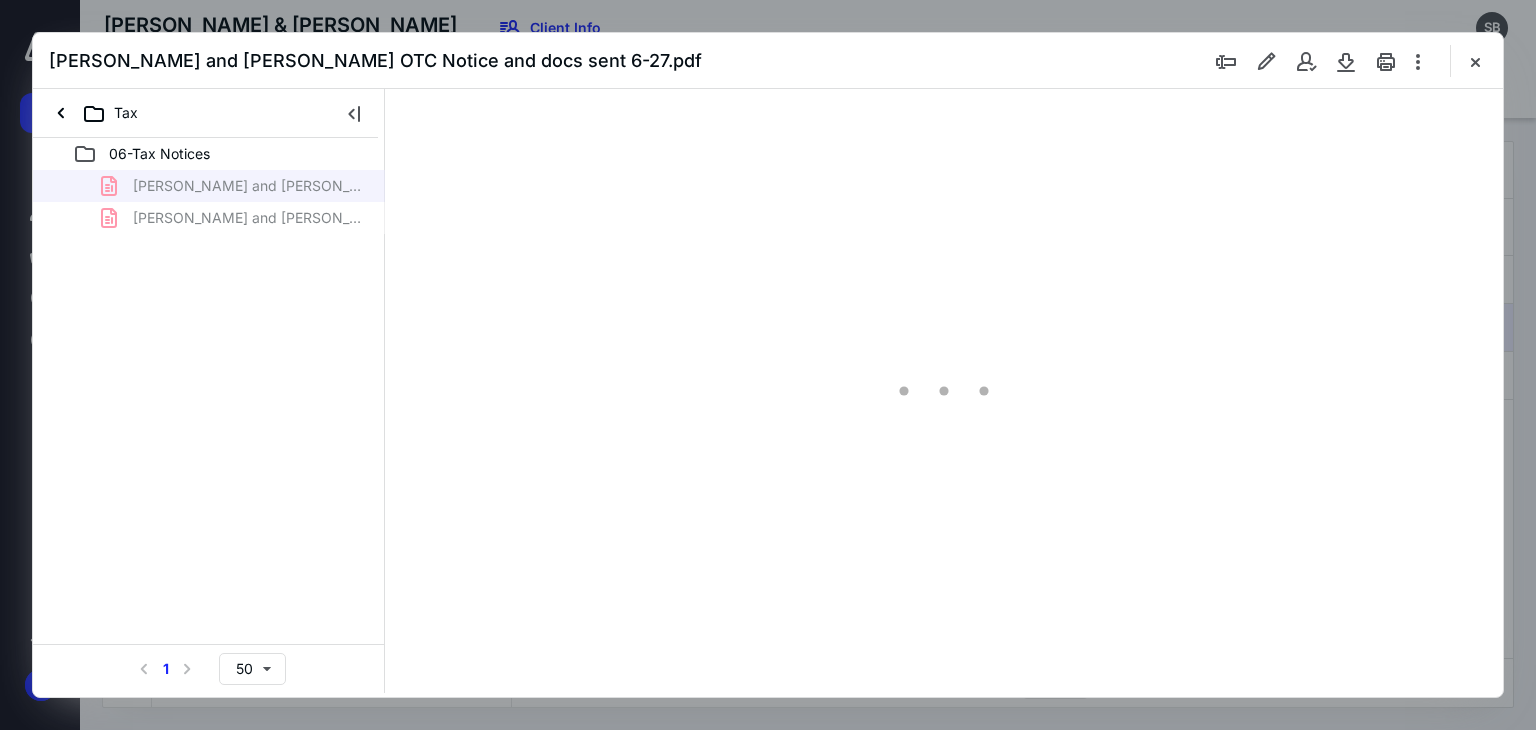 scroll, scrollTop: 0, scrollLeft: 0, axis: both 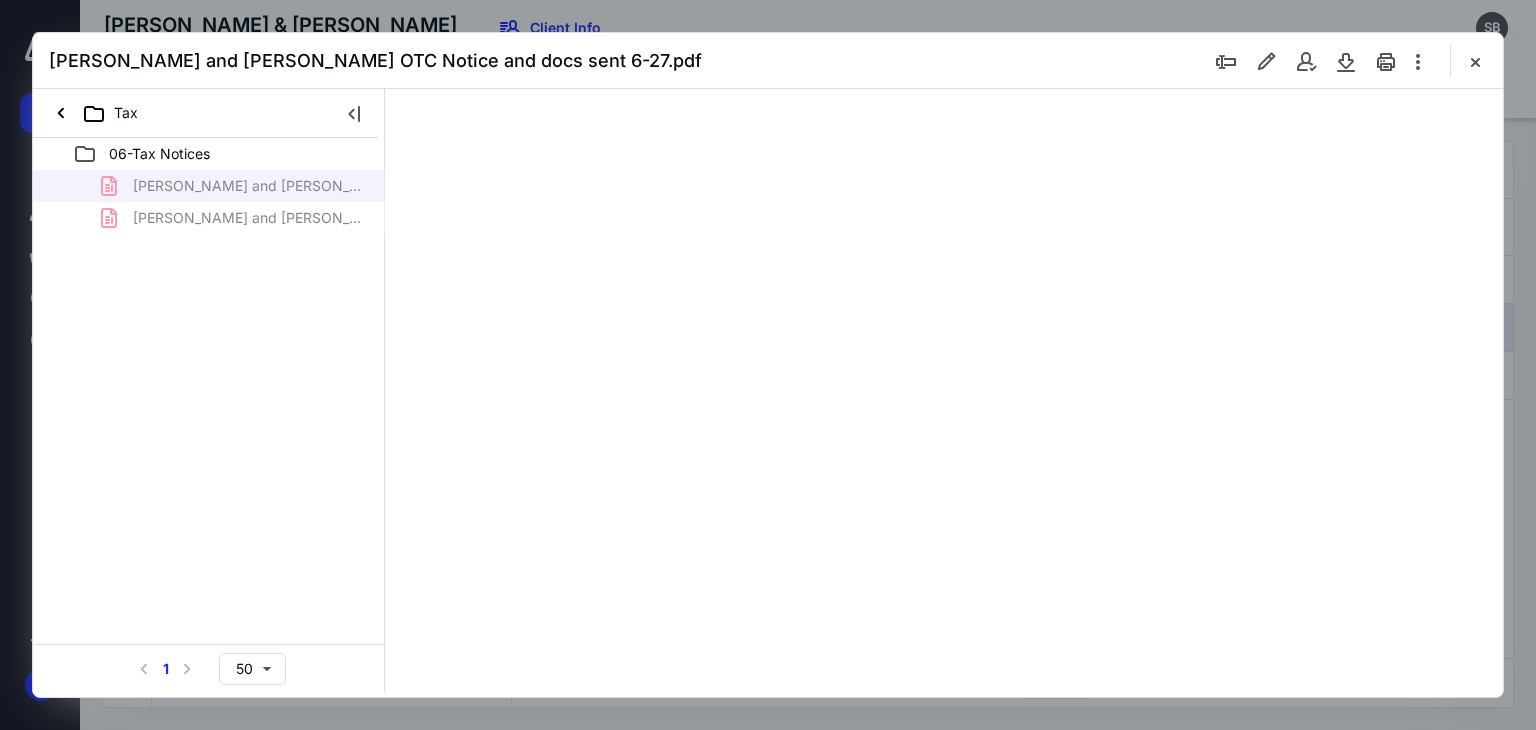 type on "67" 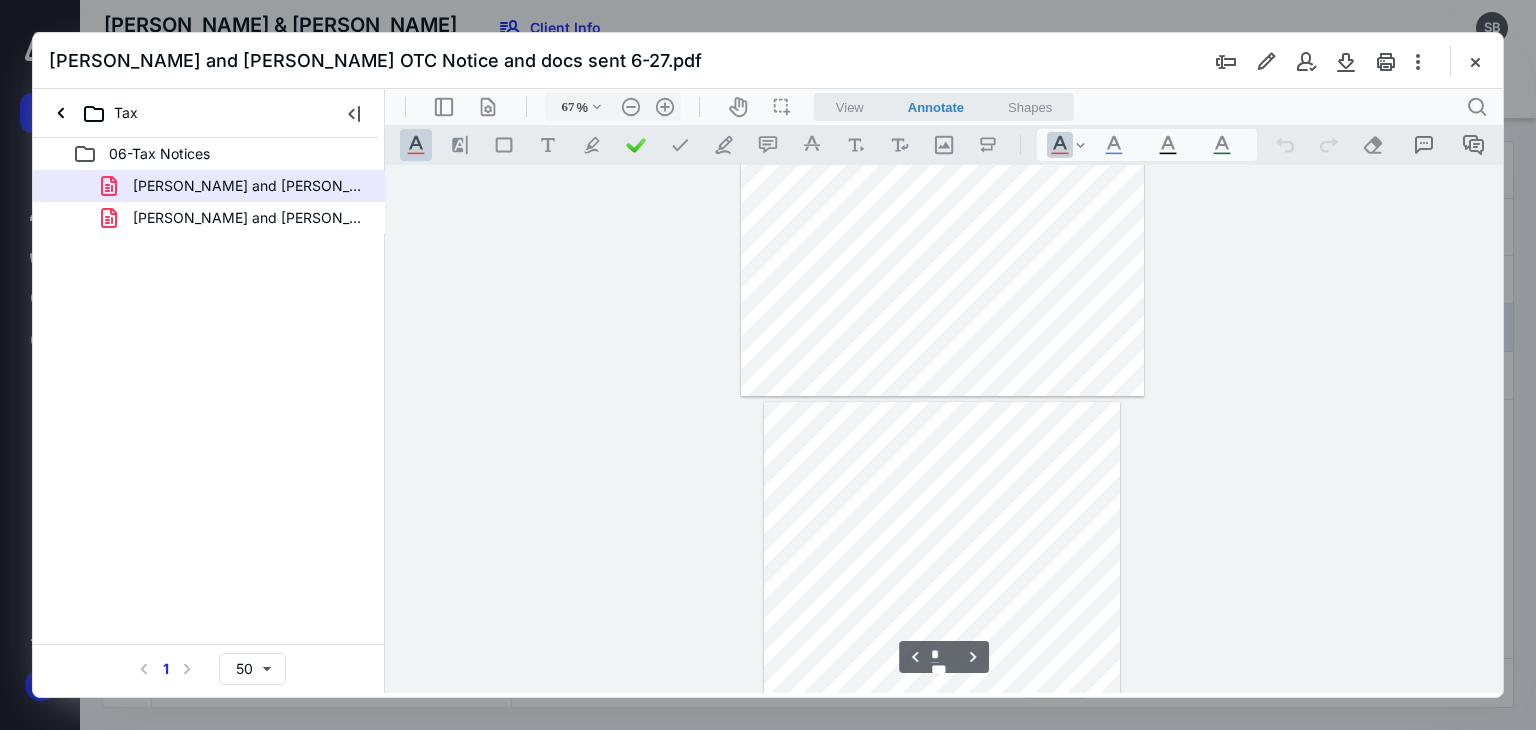 scroll, scrollTop: 322, scrollLeft: 0, axis: vertical 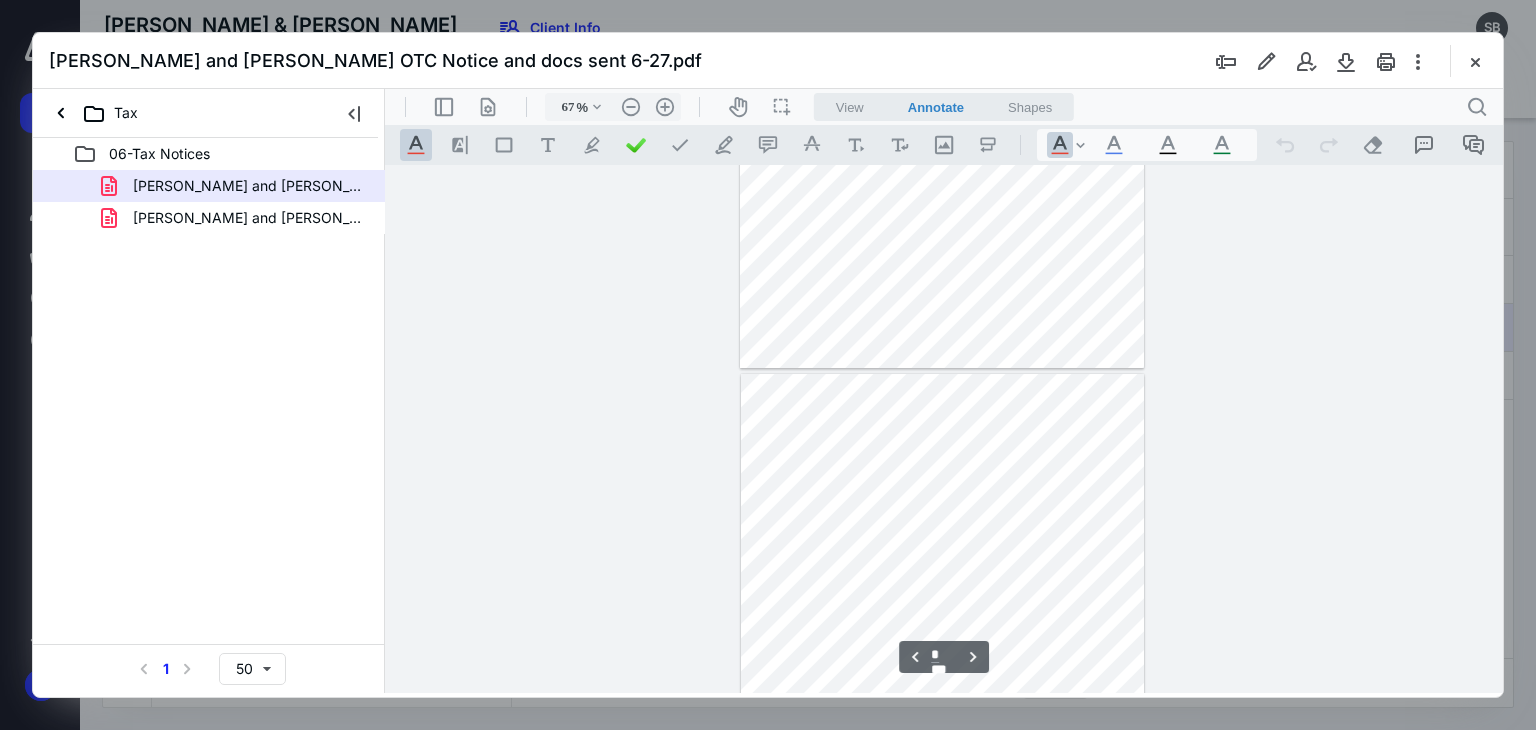 type on "*" 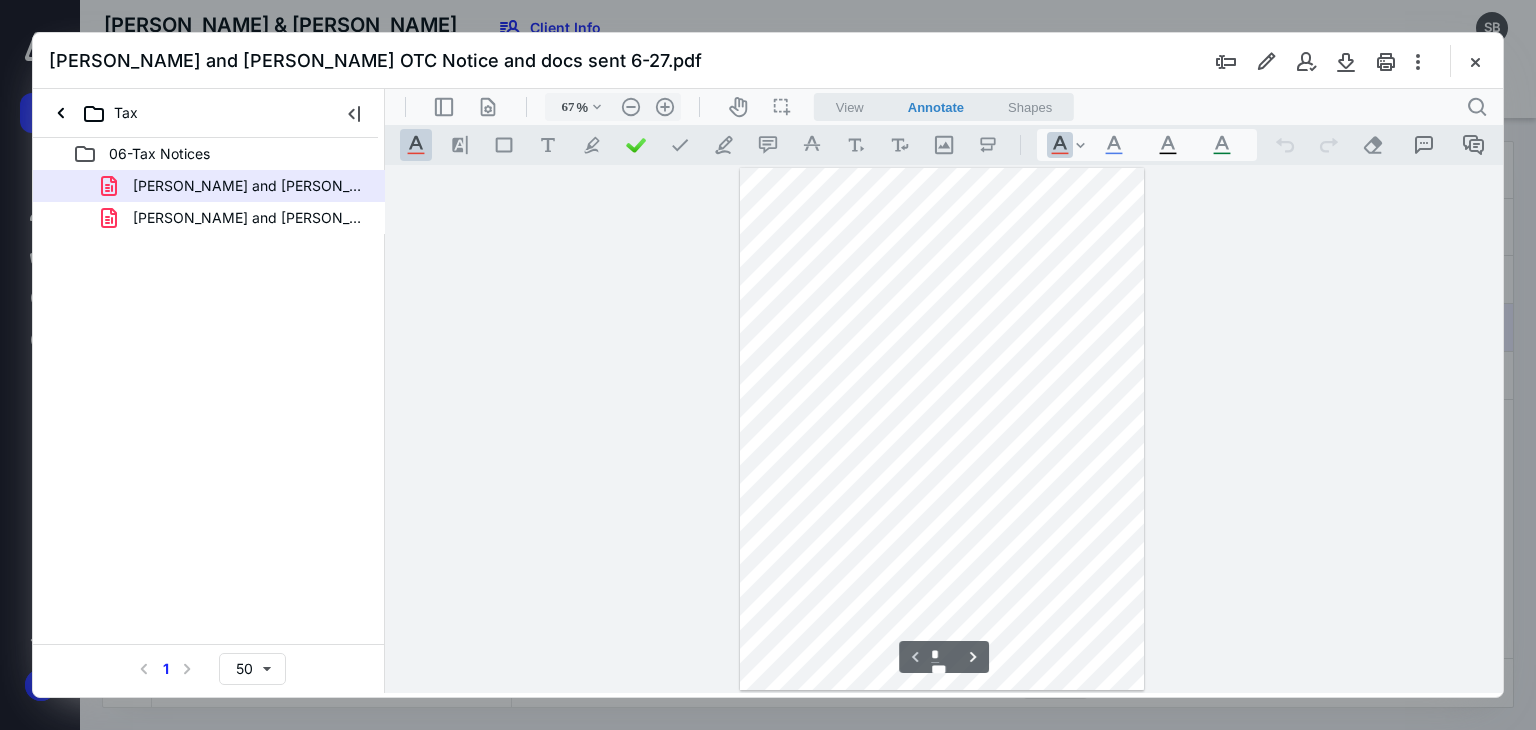 click on "Frauke Petersen and John Burdge OTC Notice and docs sent 6-27.pdf" at bounding box center [768, 61] 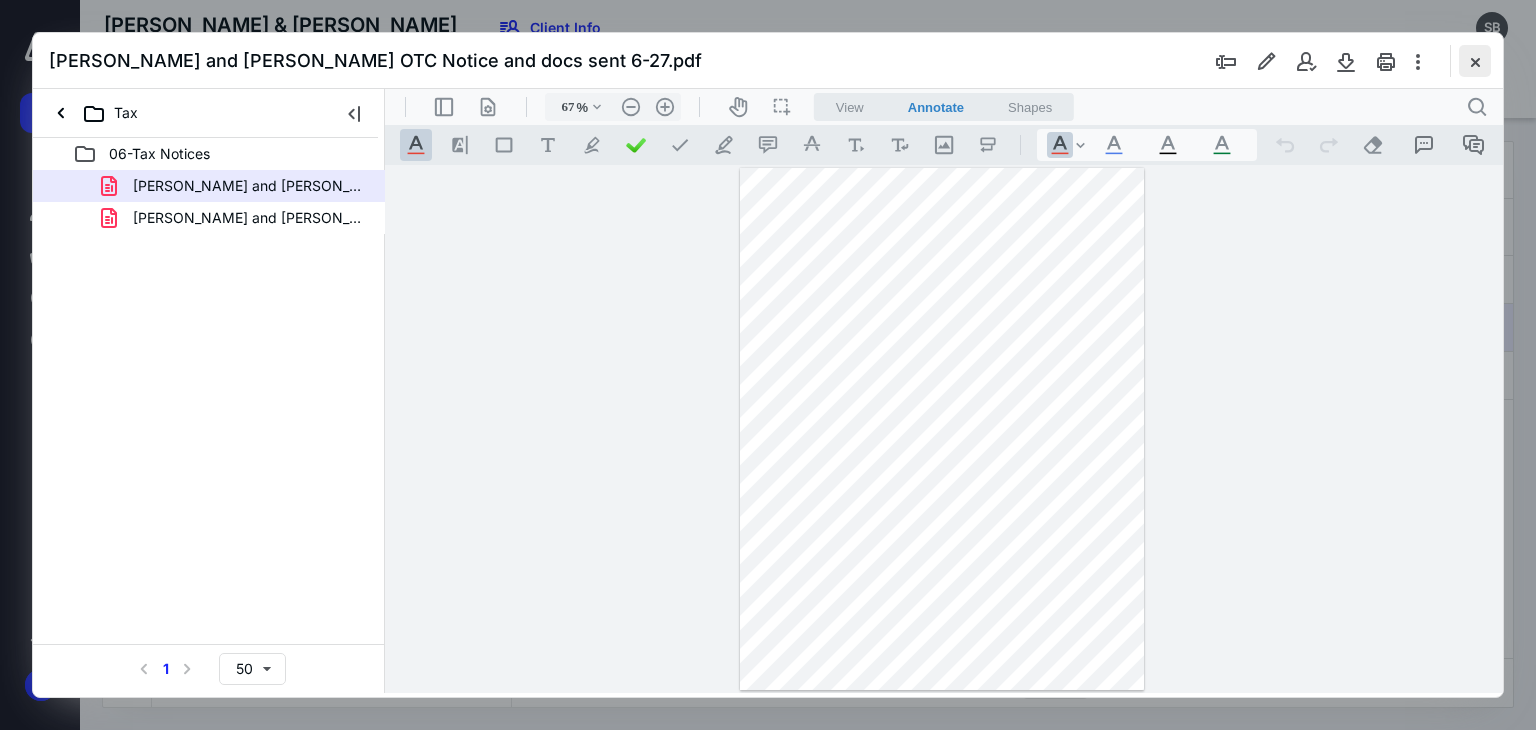 click at bounding box center [1475, 61] 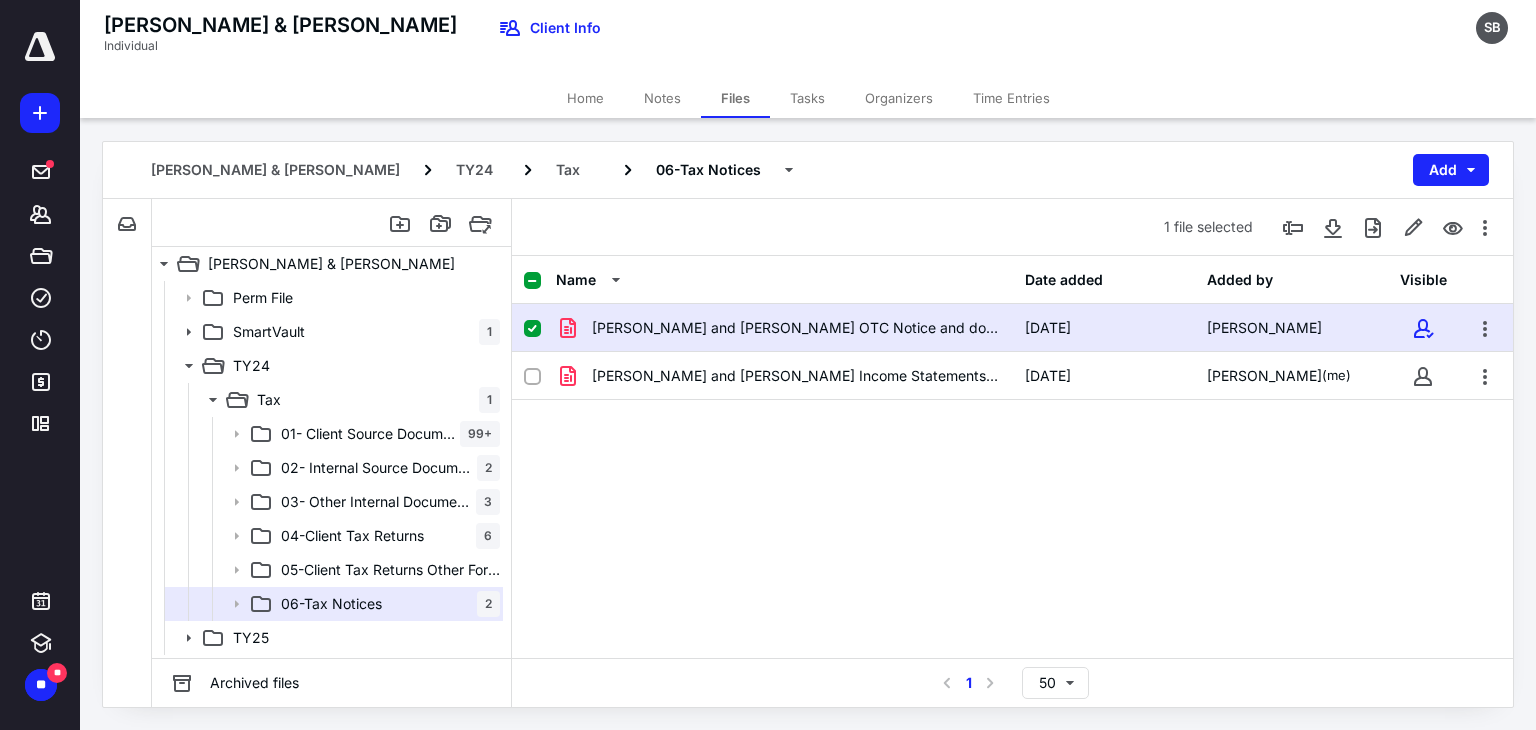 click on "Frauke Petersen and John Burdge OTC Notice and docs sent 6-27.pdf 7/7/2025 Sue Bement Petersen, John Burdge and Frauke Income Statements.pdf 6/27/2025 Tom Caddell  (me)" at bounding box center (1012, 454) 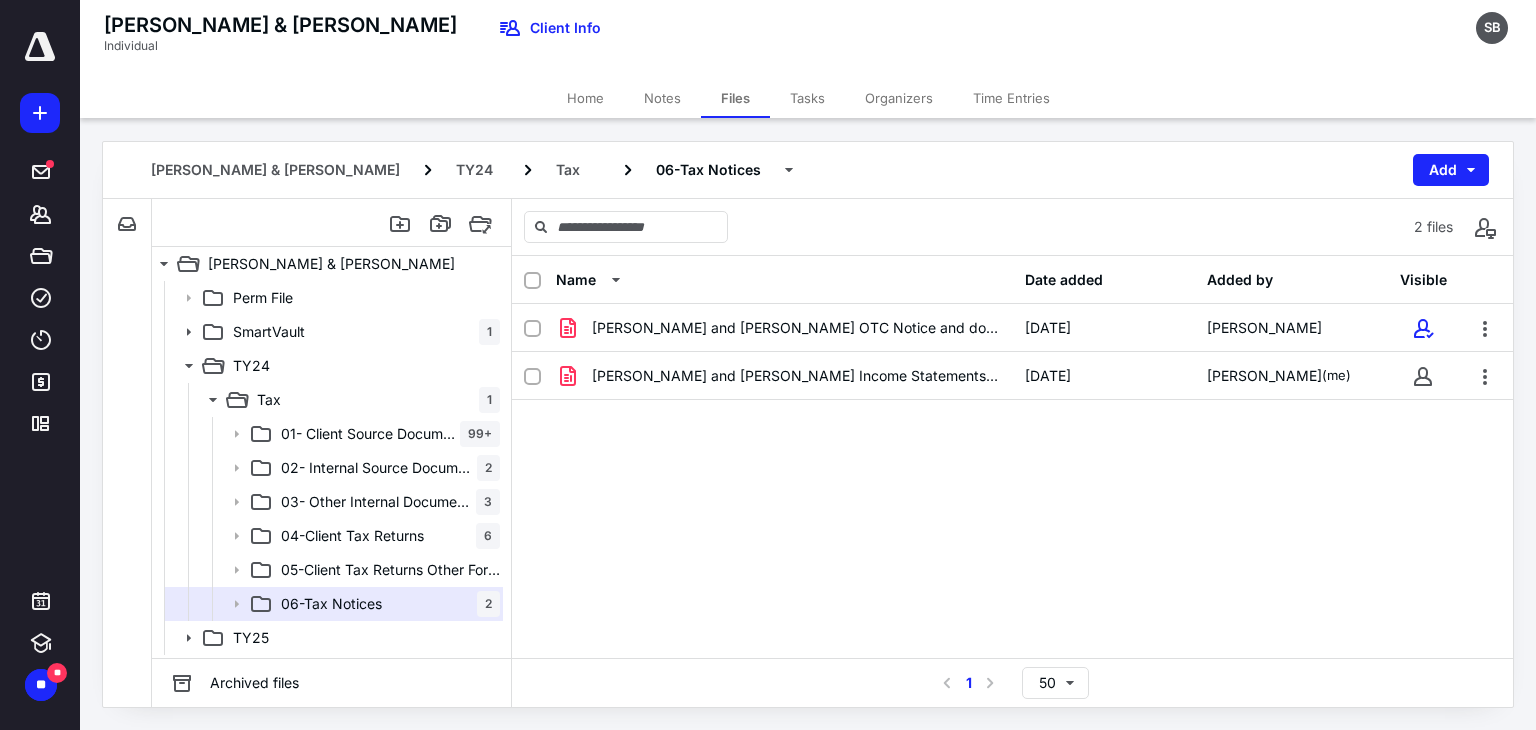 checkbox on "false" 